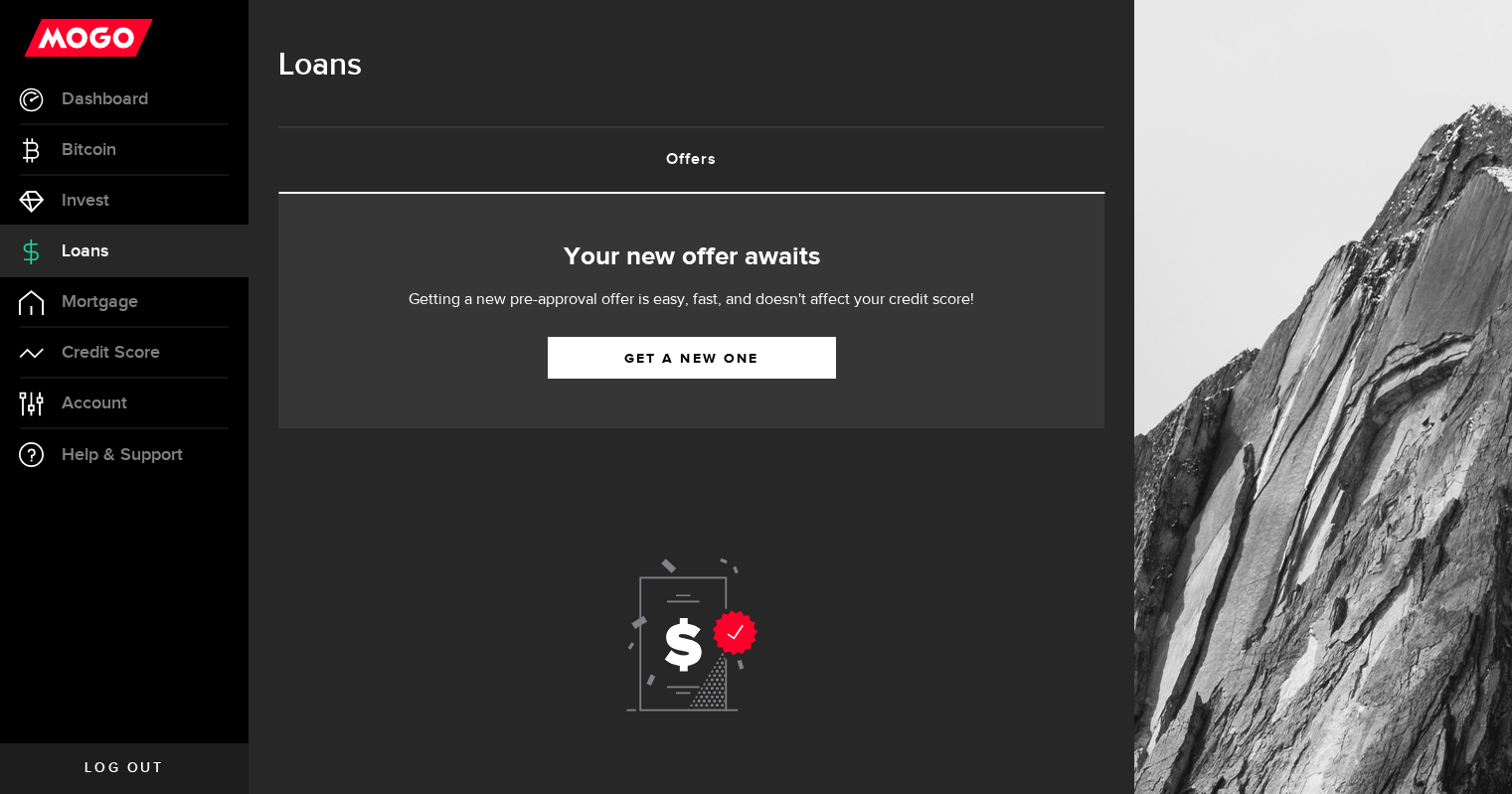 scroll, scrollTop: 0, scrollLeft: 0, axis: both 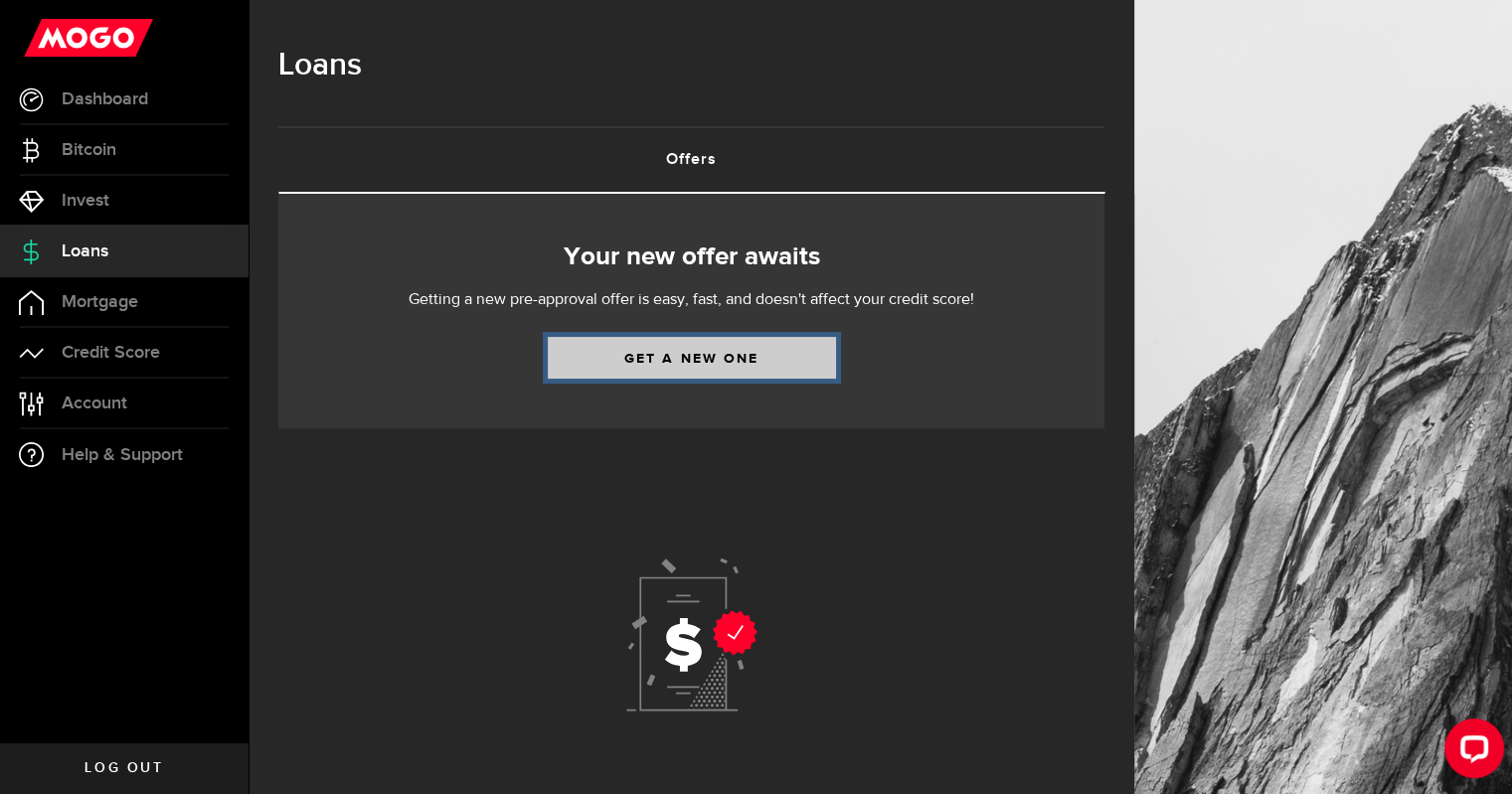 click on "Get a new one" at bounding box center (692, 358) 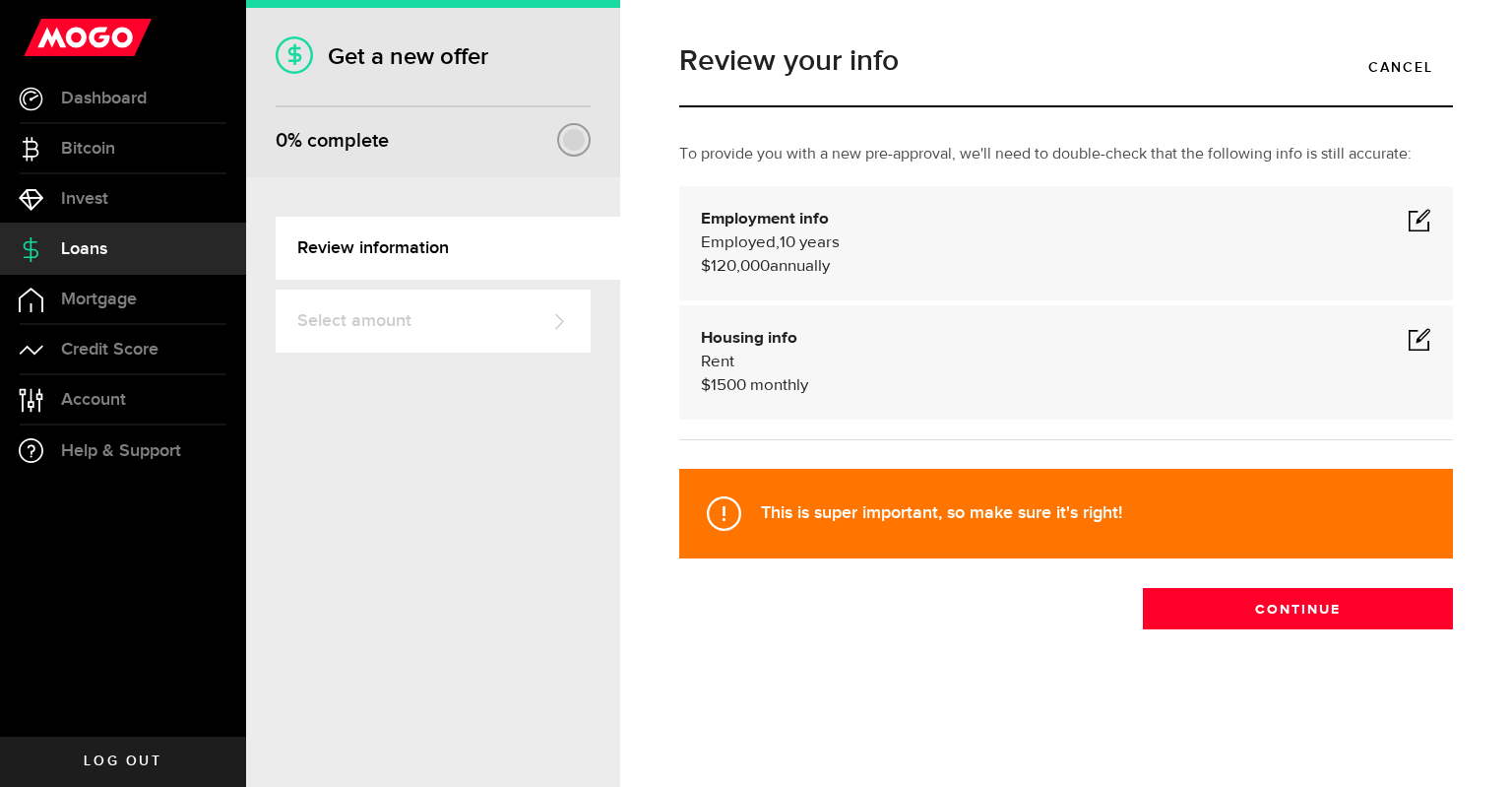 click at bounding box center [1419, 220] 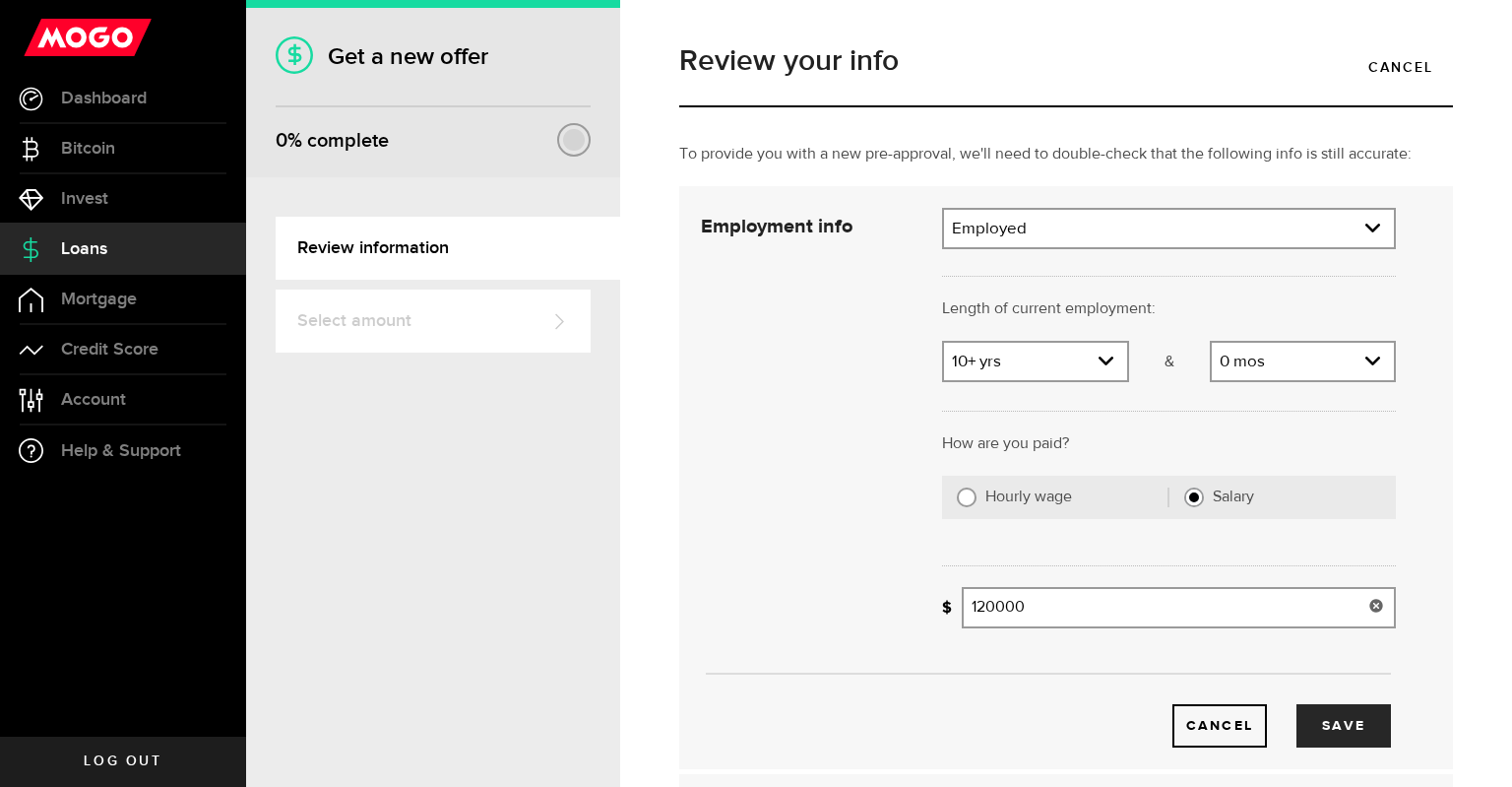 click on "120000" at bounding box center [1178, 608] 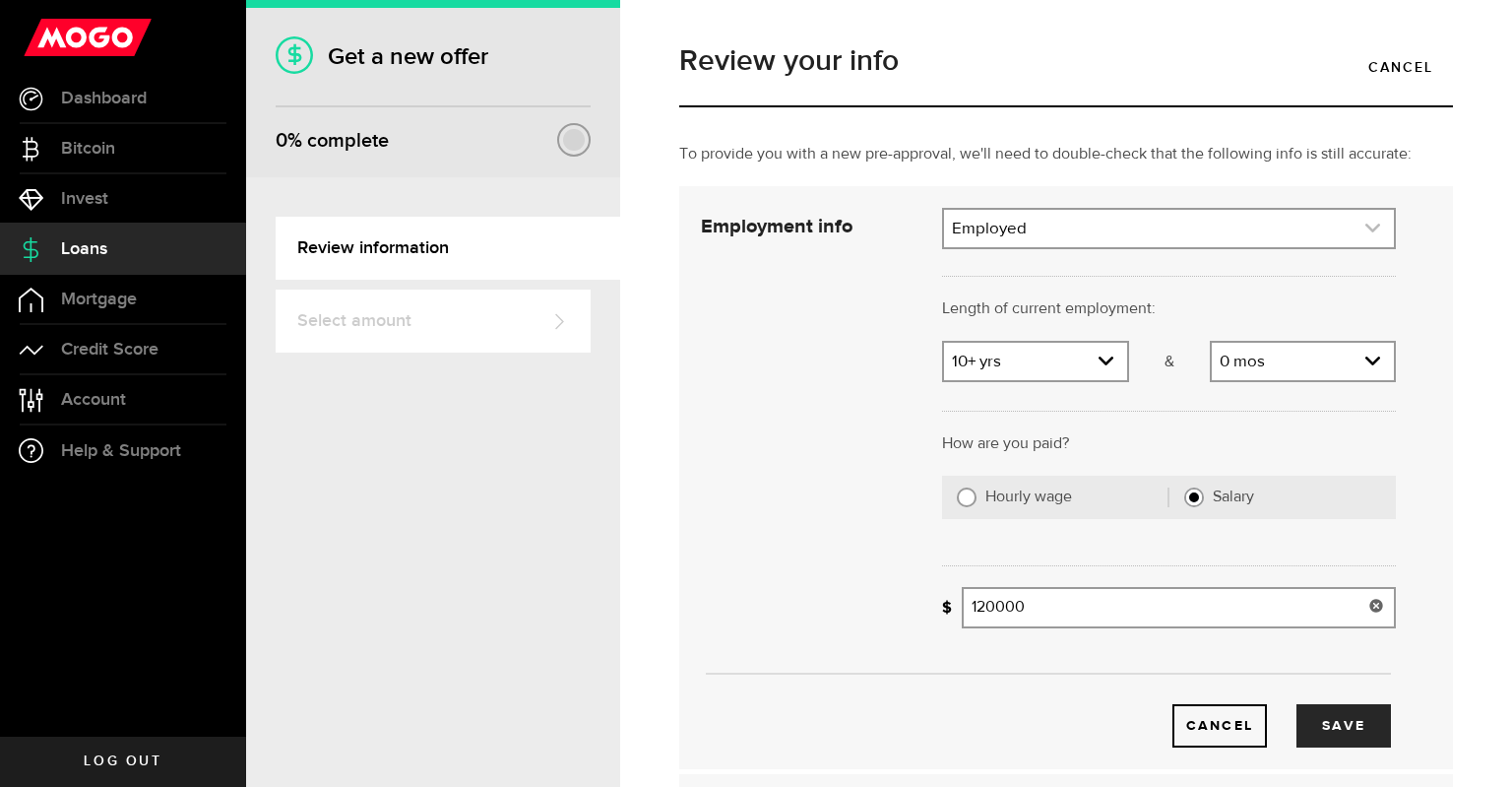 type on "120,000" 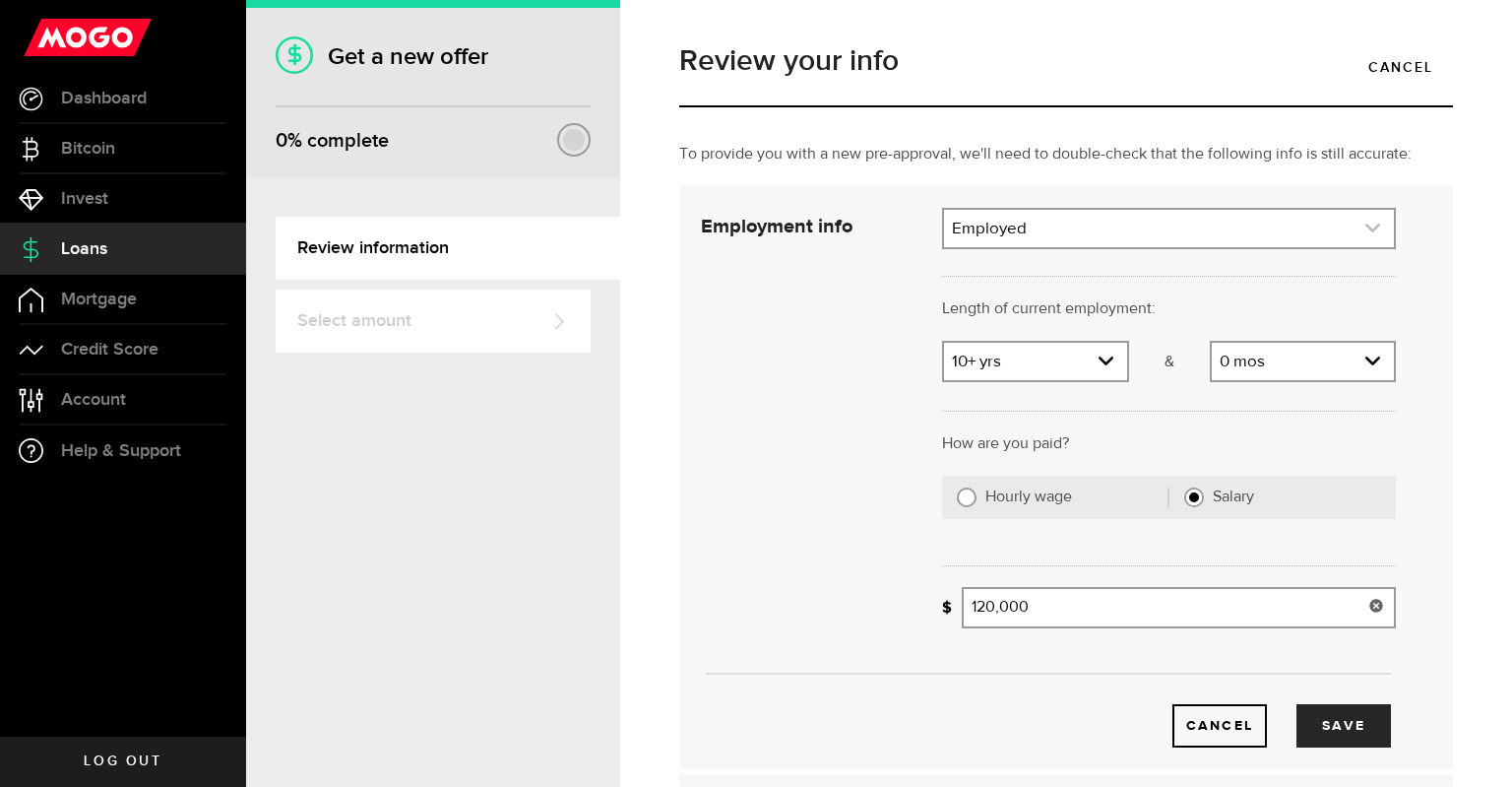 click at bounding box center [1168, 229] 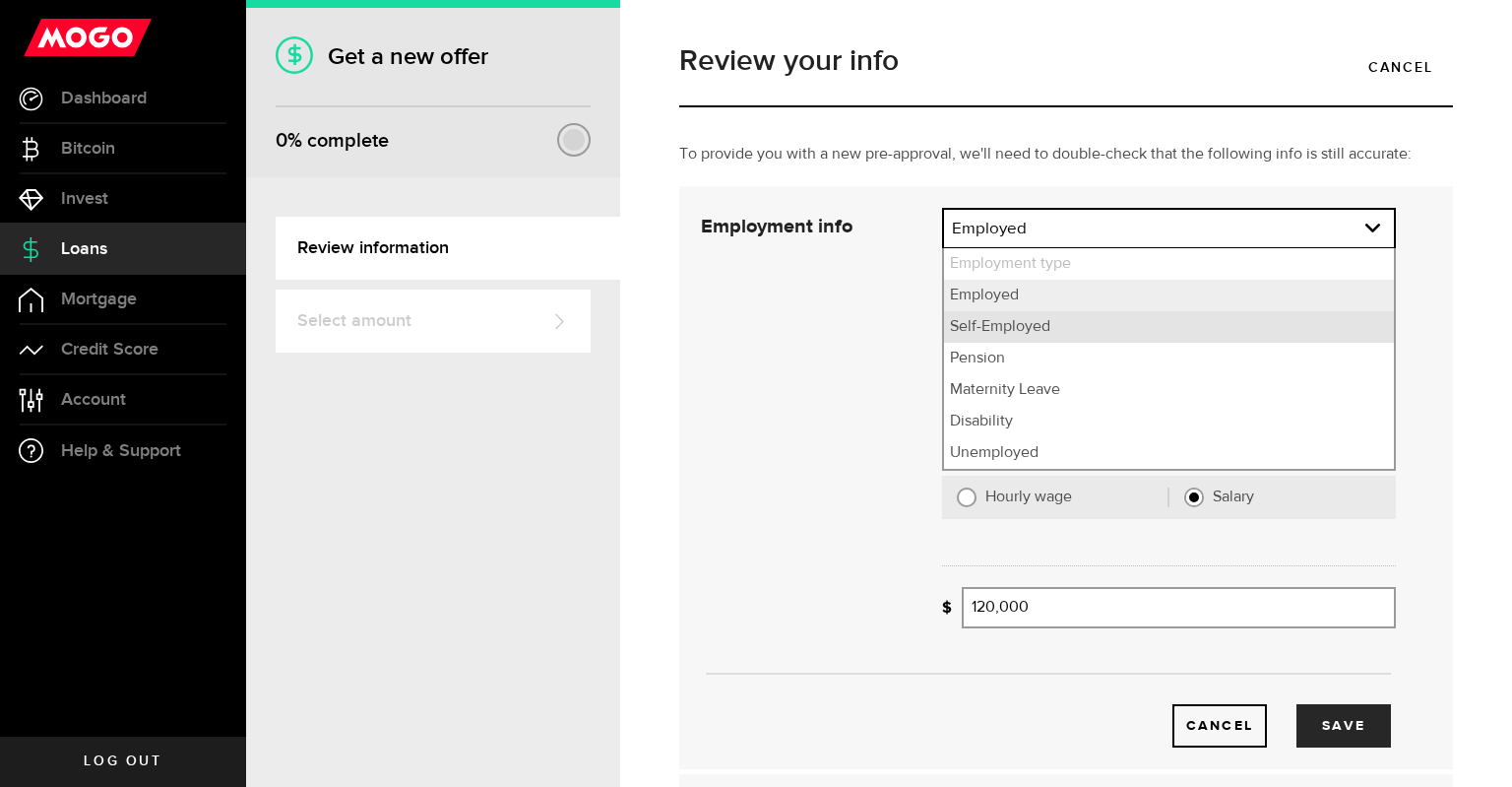 click on "Self-Employed" at bounding box center (1168, 327) 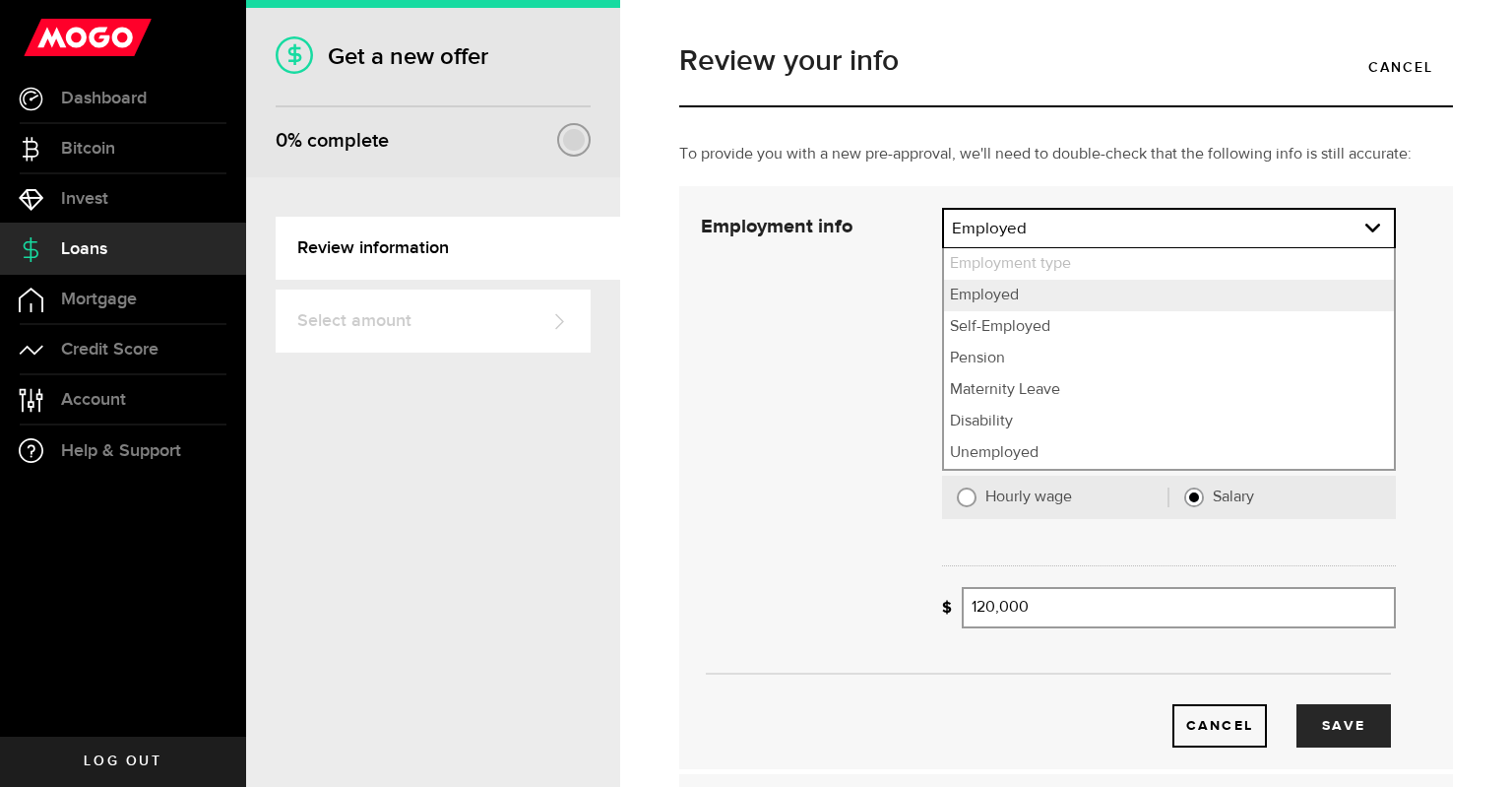 select on "Self-Employed" 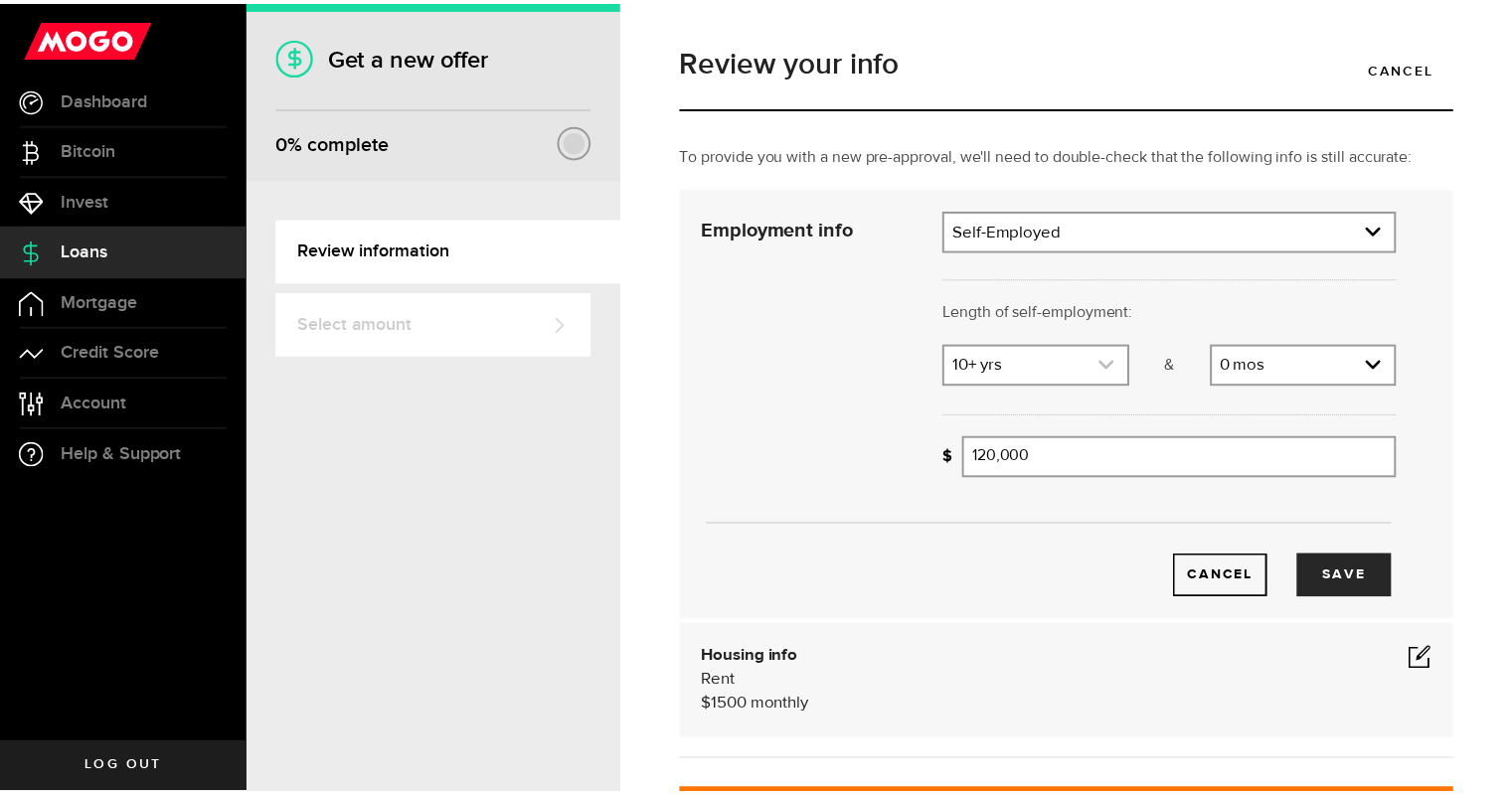 scroll, scrollTop: 14, scrollLeft: 0, axis: vertical 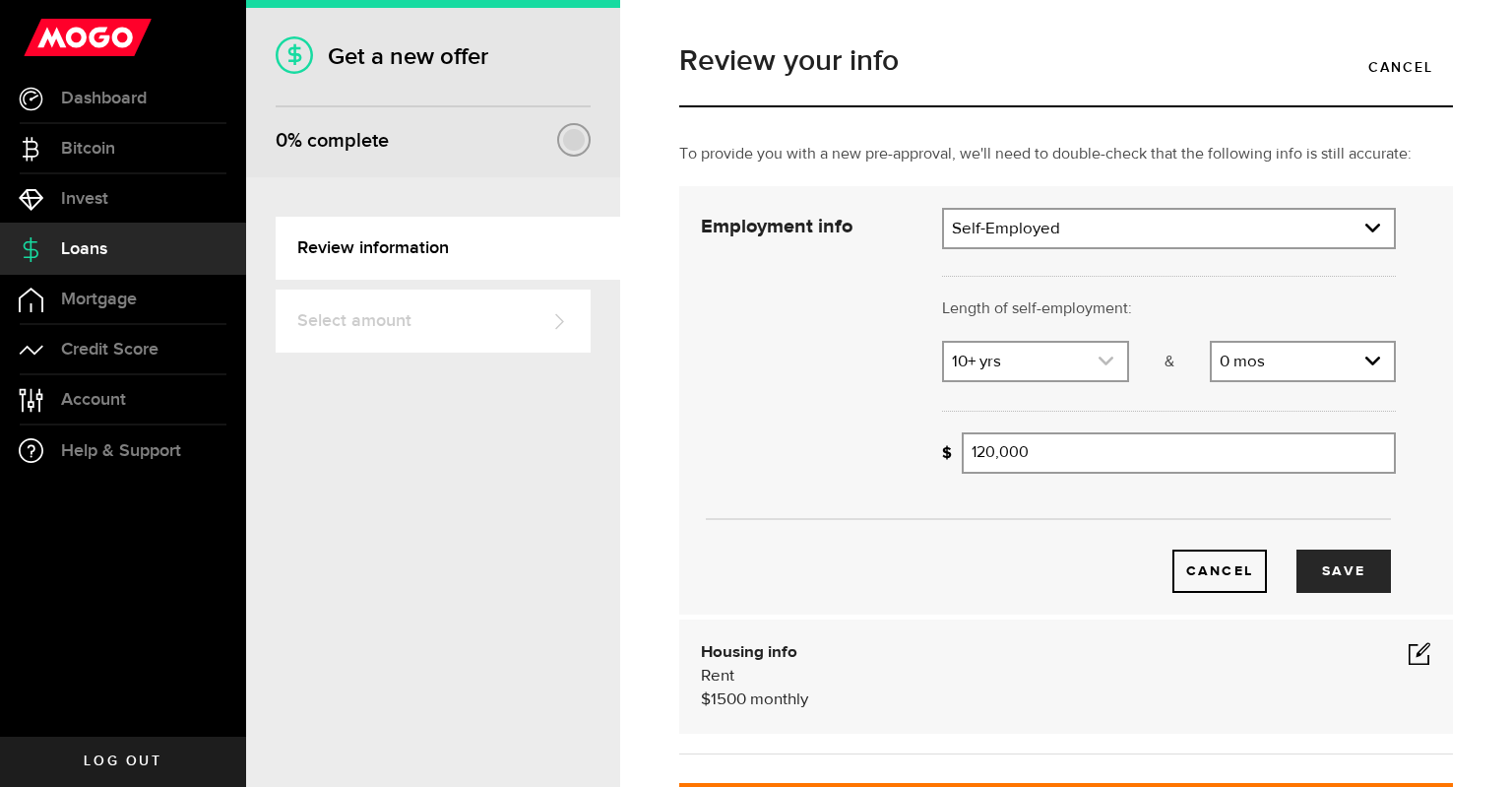 click 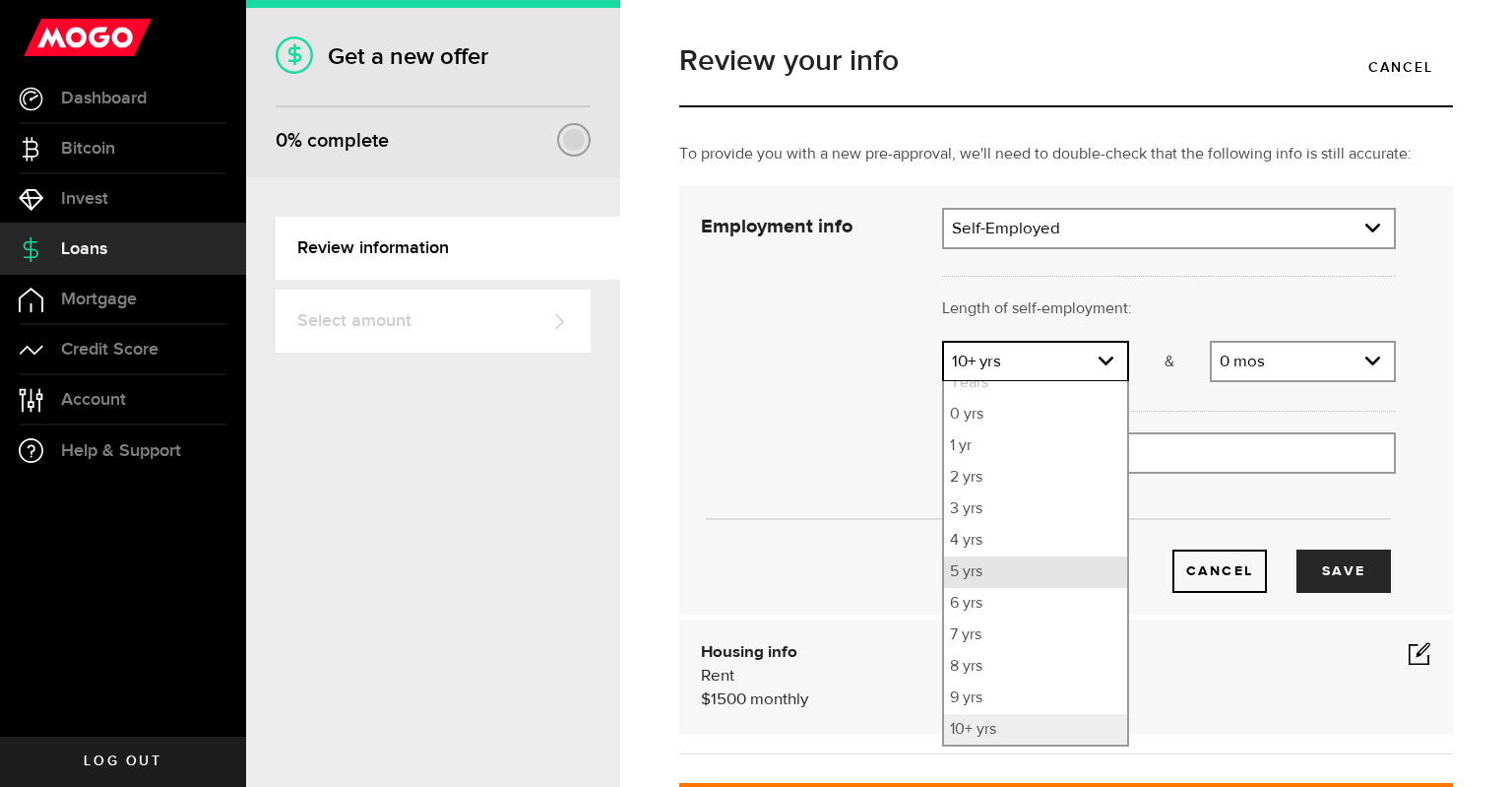 click on "5 yrs" at bounding box center (1035, 572) 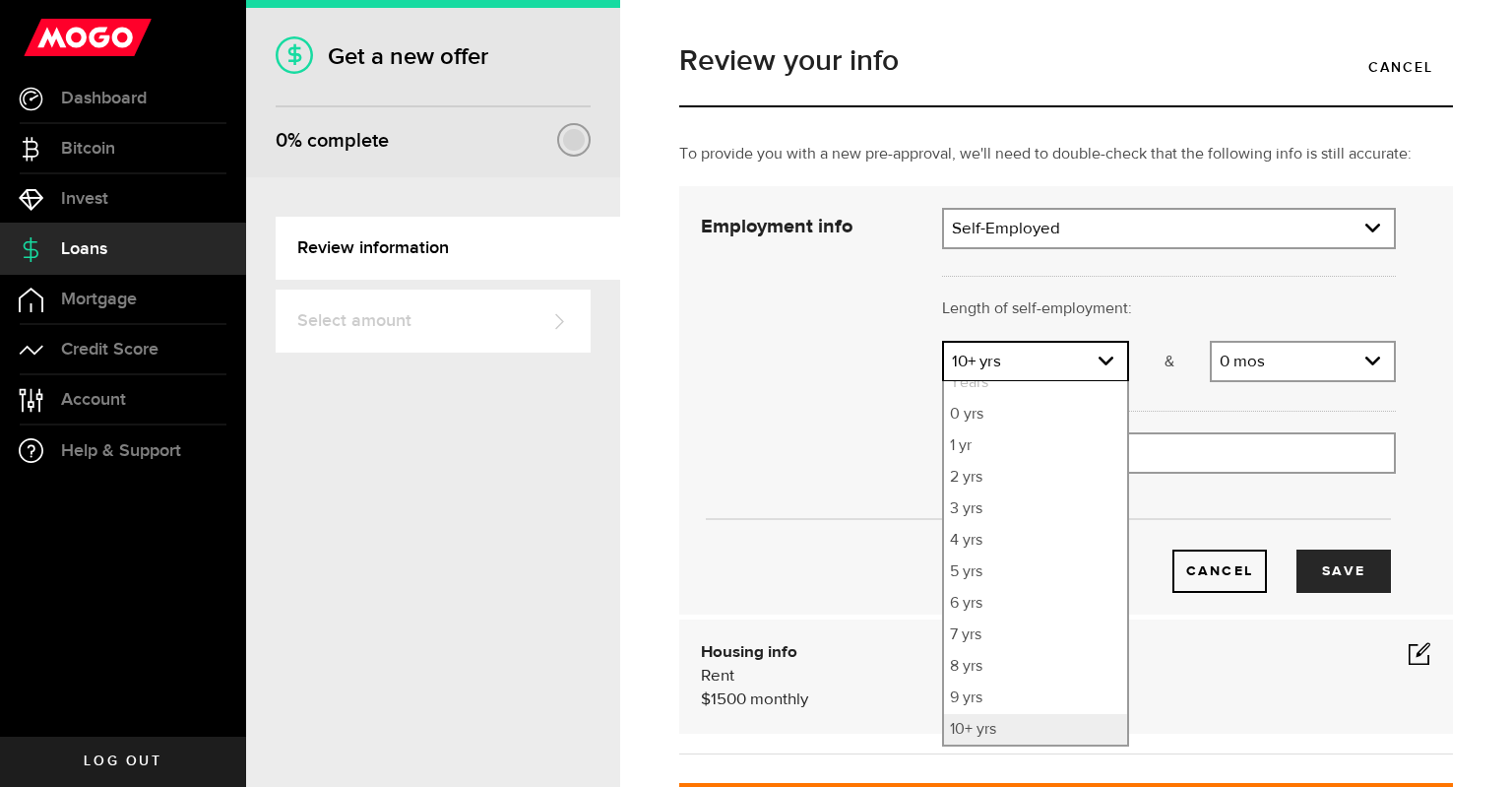 select on "5" 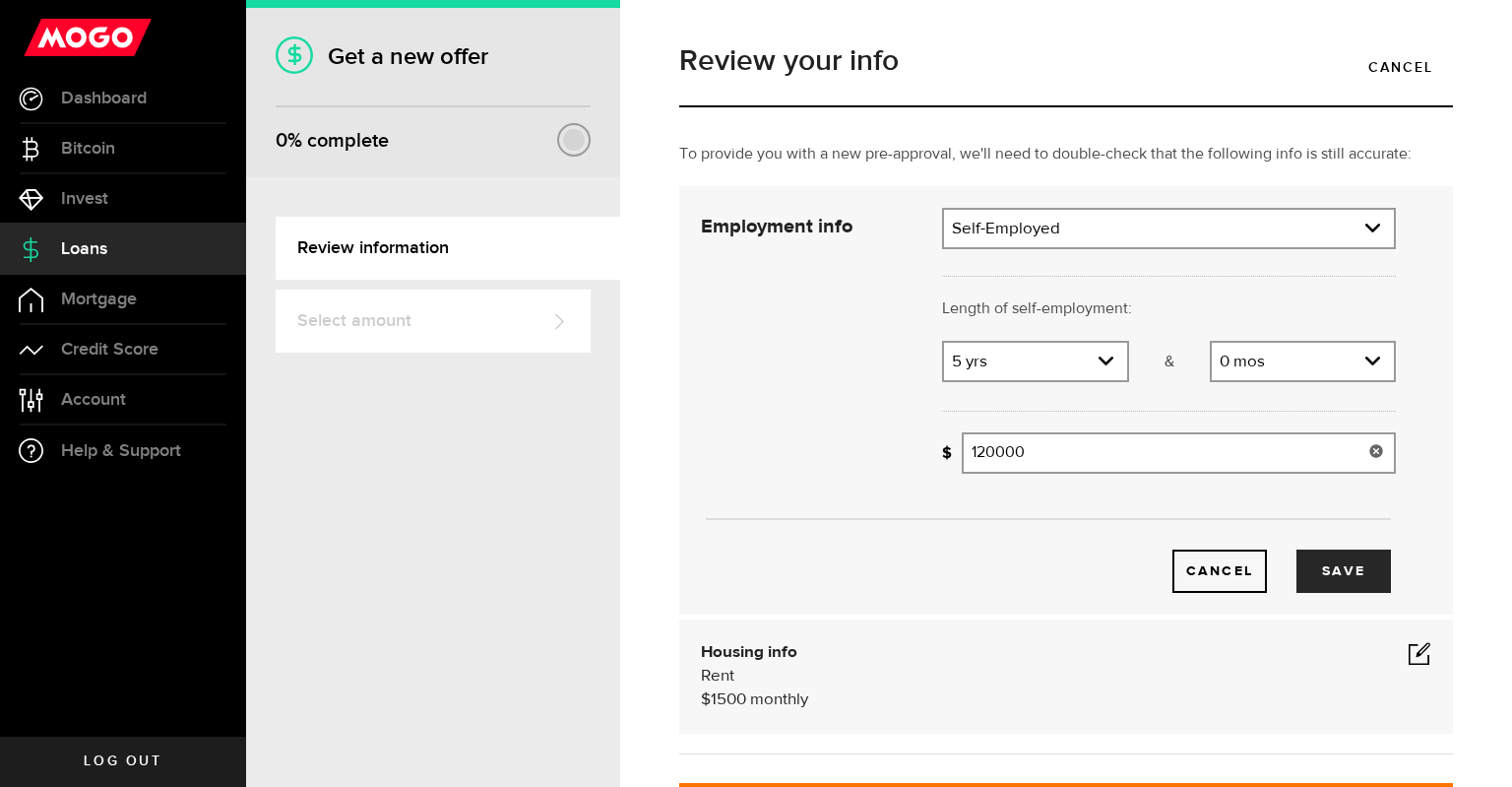 click on "120000" at bounding box center (1178, 453) 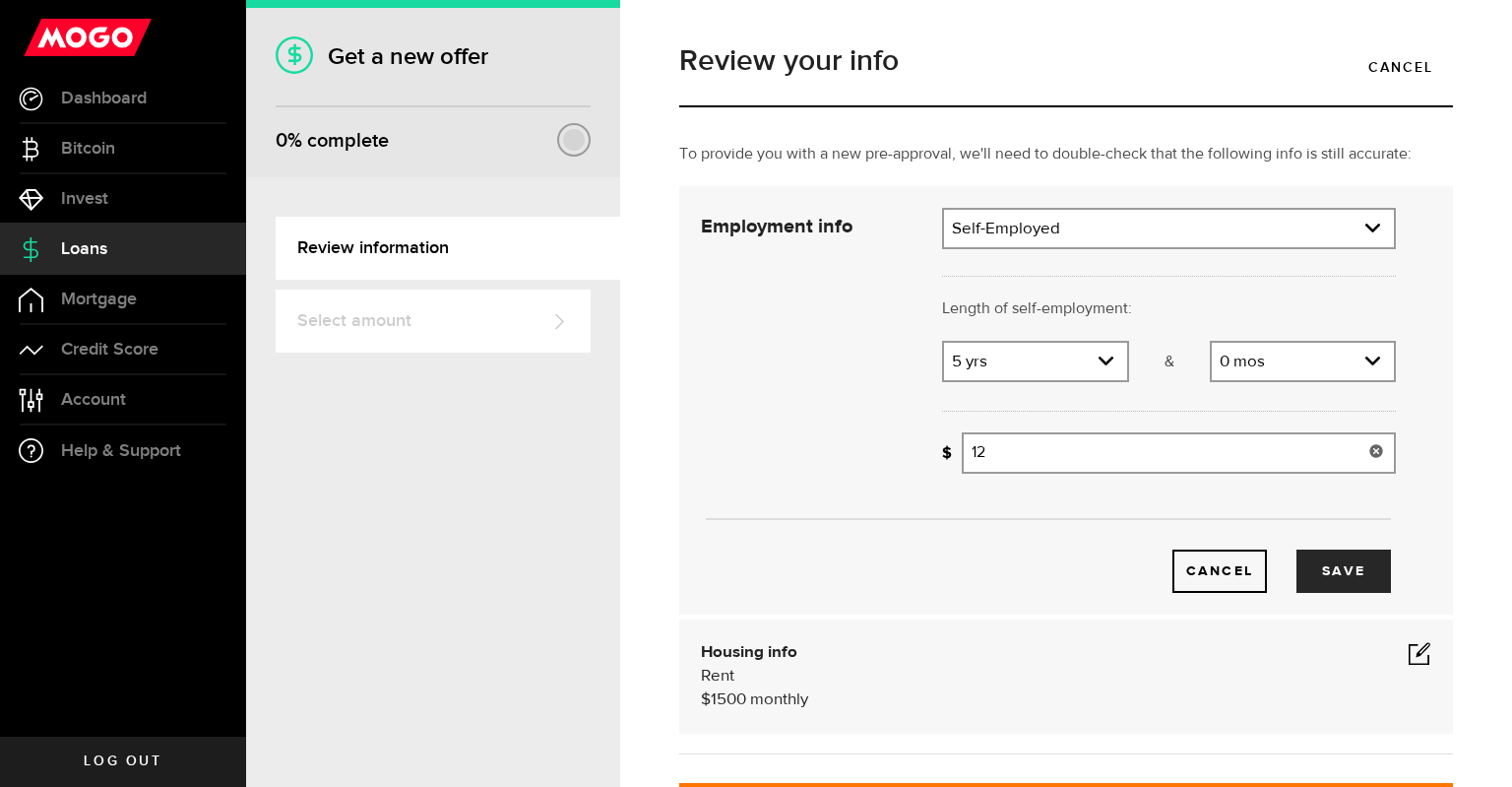 type on "1" 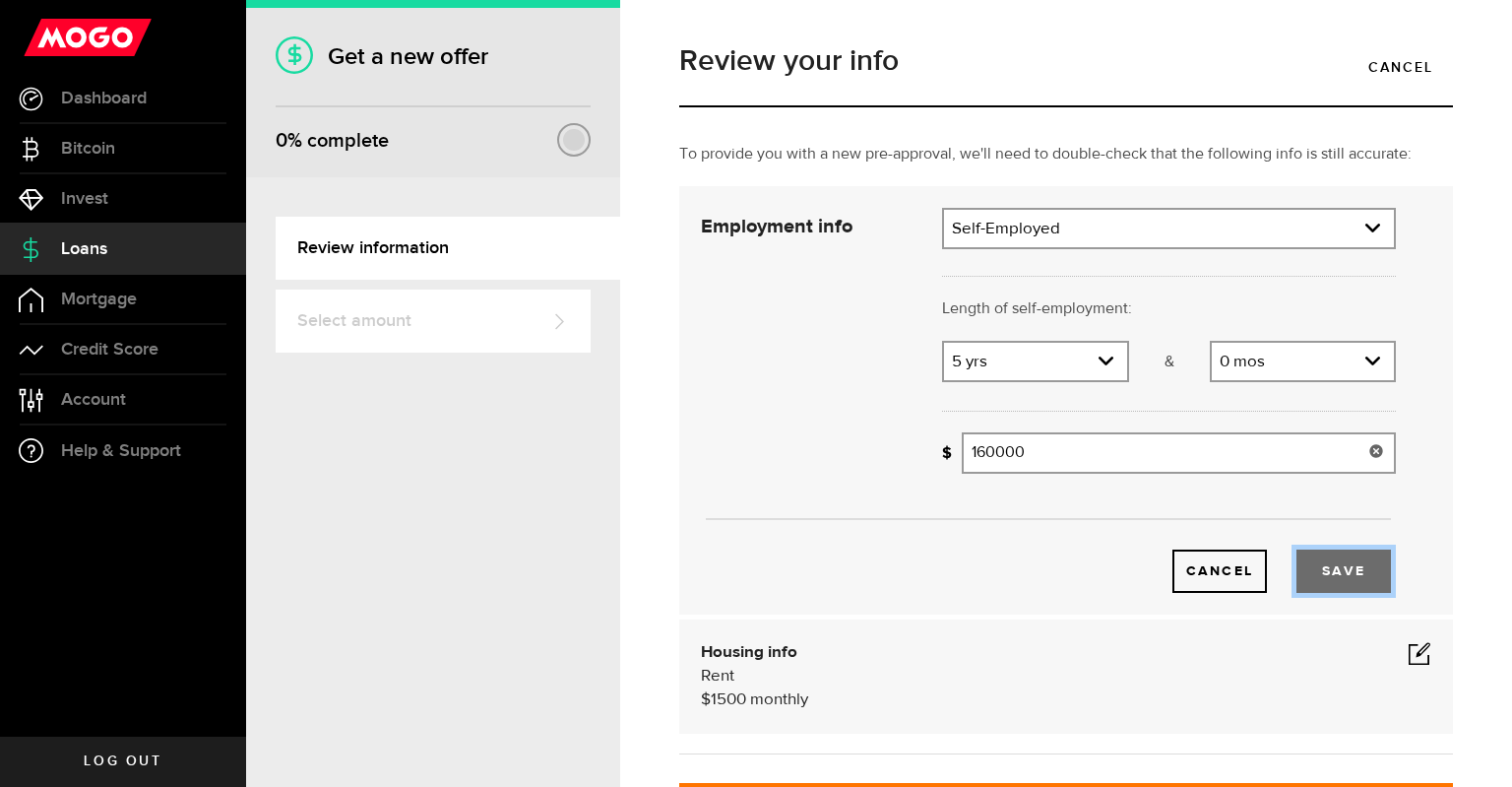 type on "160,000" 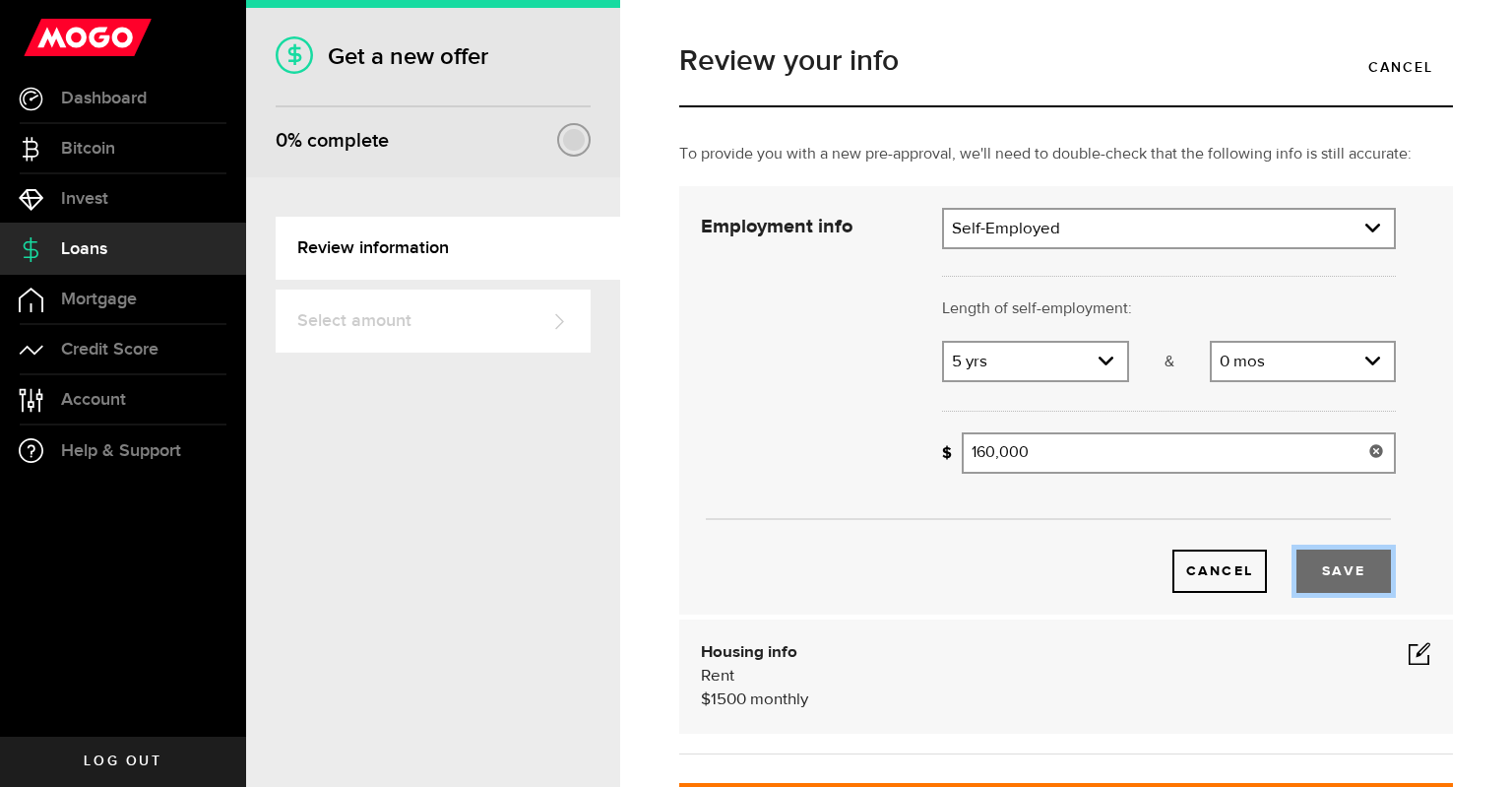 click on "Save" at bounding box center (1344, 571) 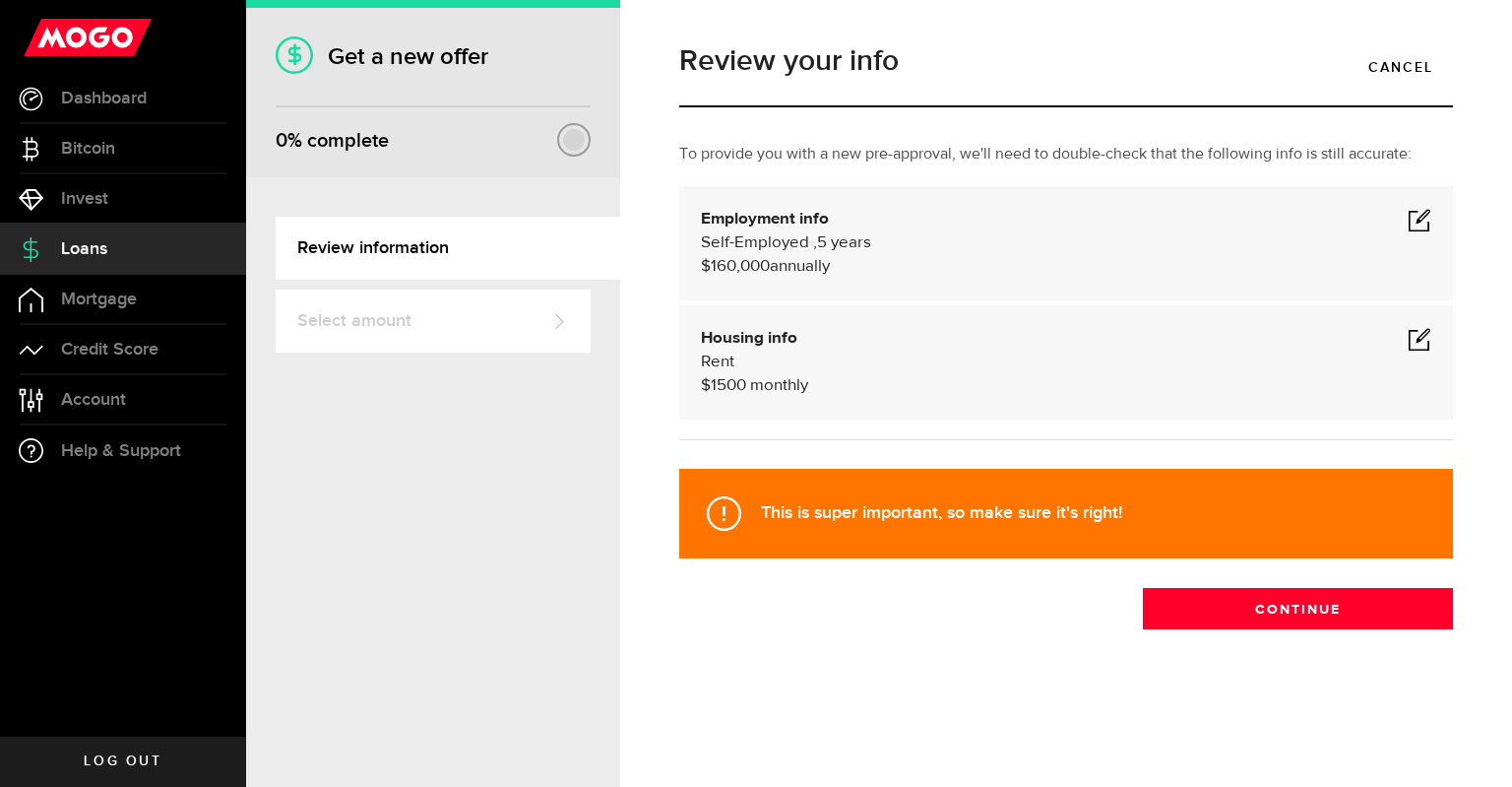 click at bounding box center (1419, 339) 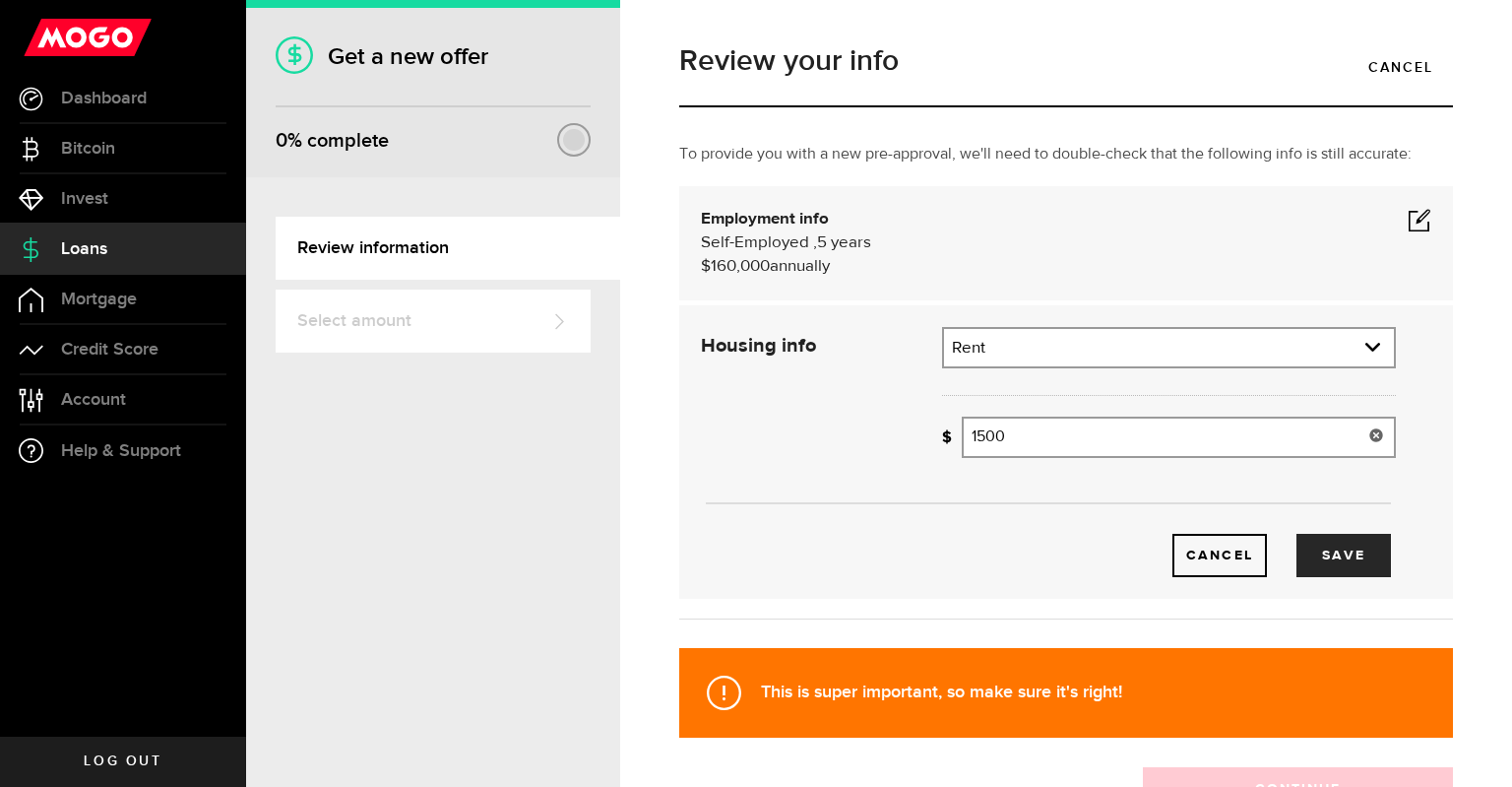 drag, startPoint x: 1154, startPoint y: 444, endPoint x: 960, endPoint y: 449, distance: 194.06442 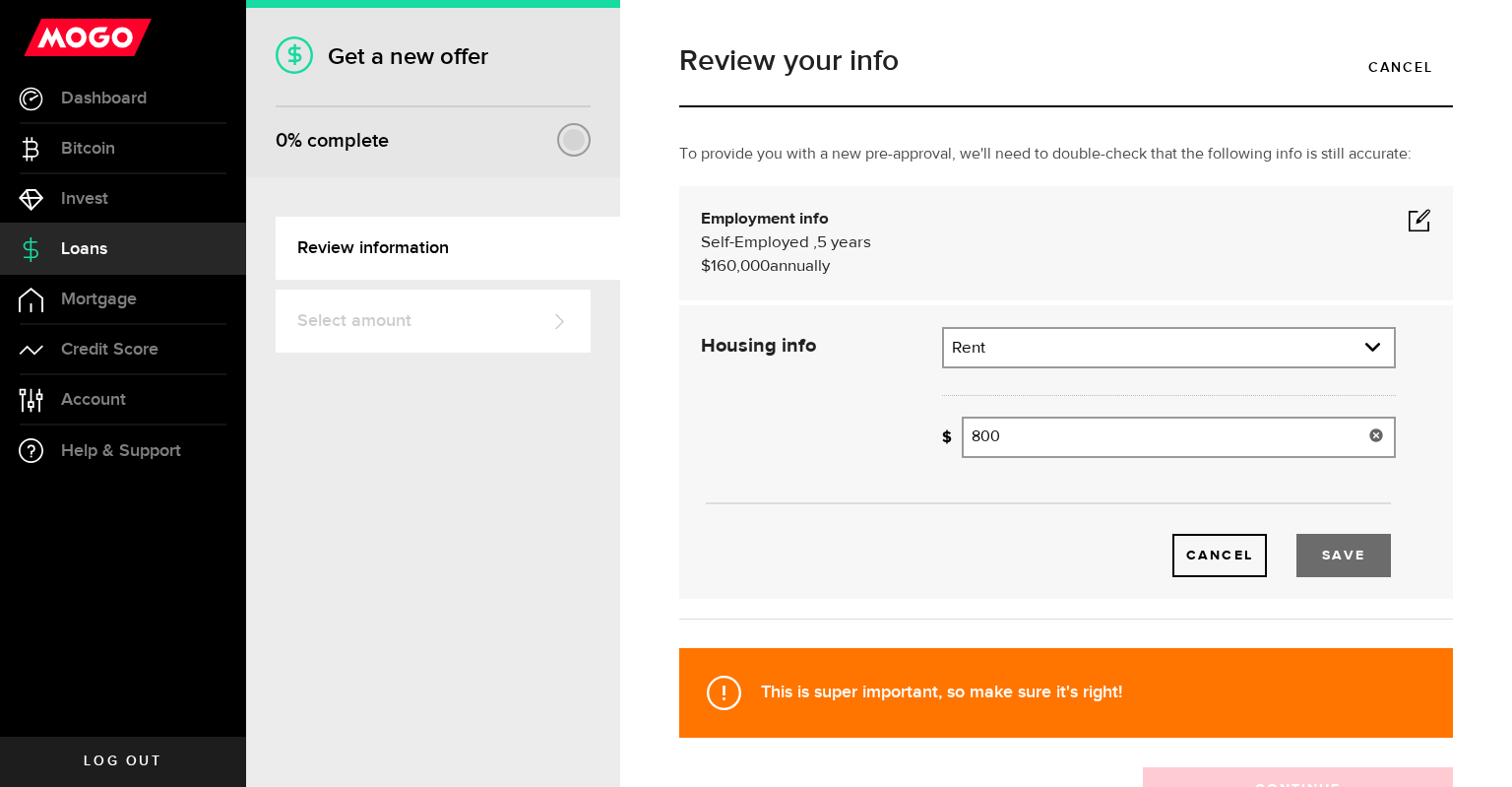 type on "800" 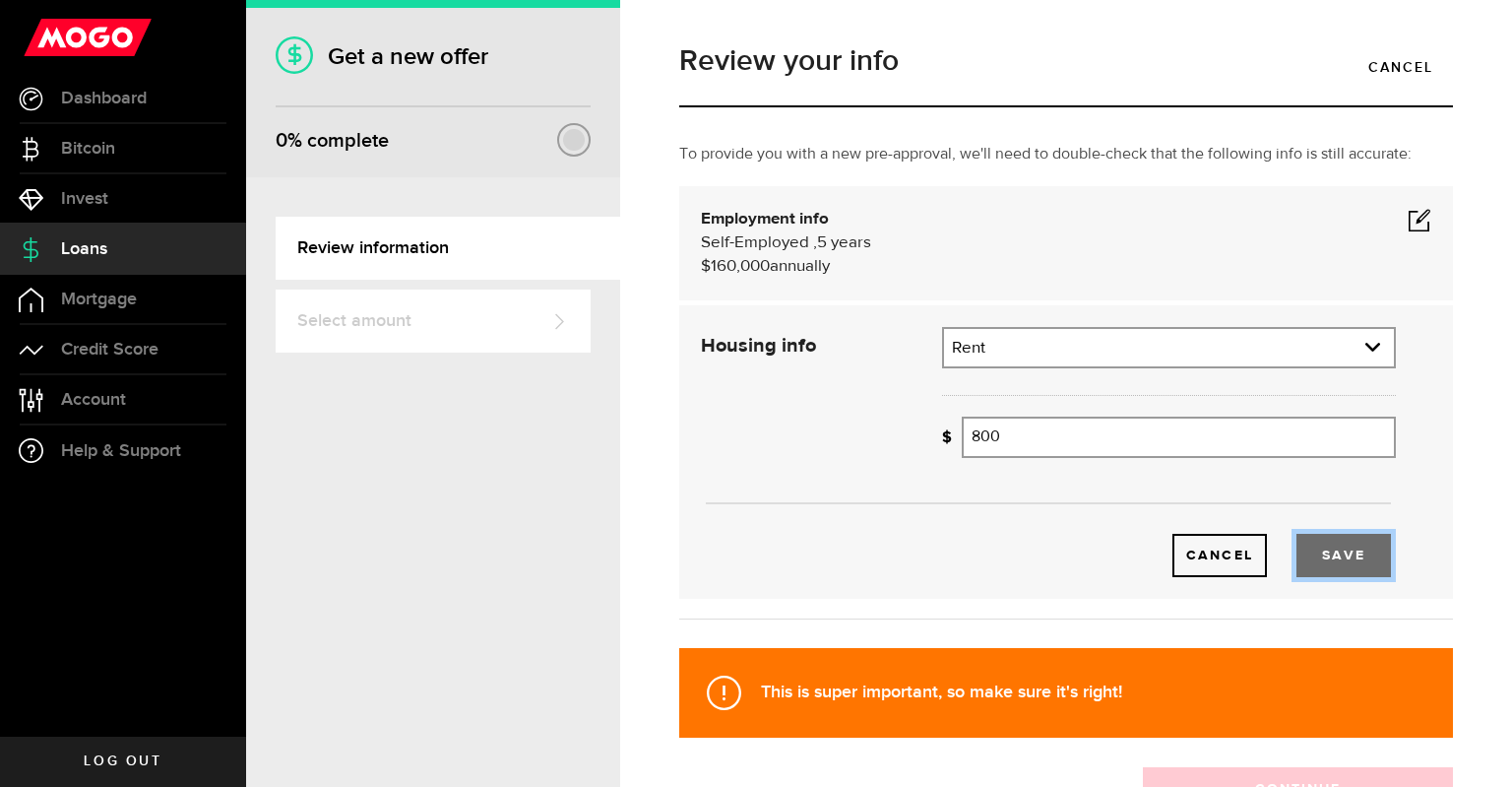 click on "Save" at bounding box center (1344, 556) 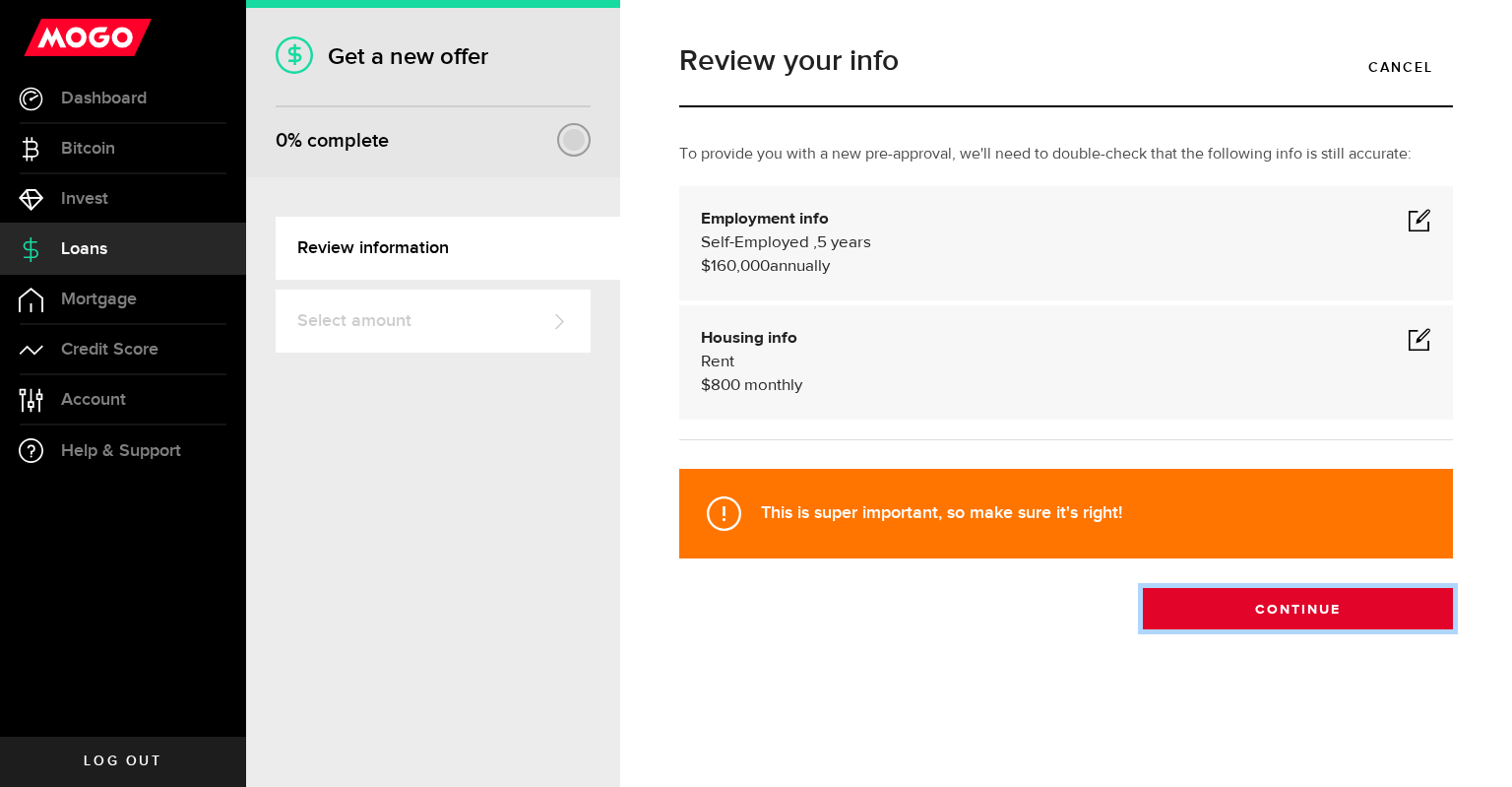 click on "Continue" at bounding box center (1297, 609) 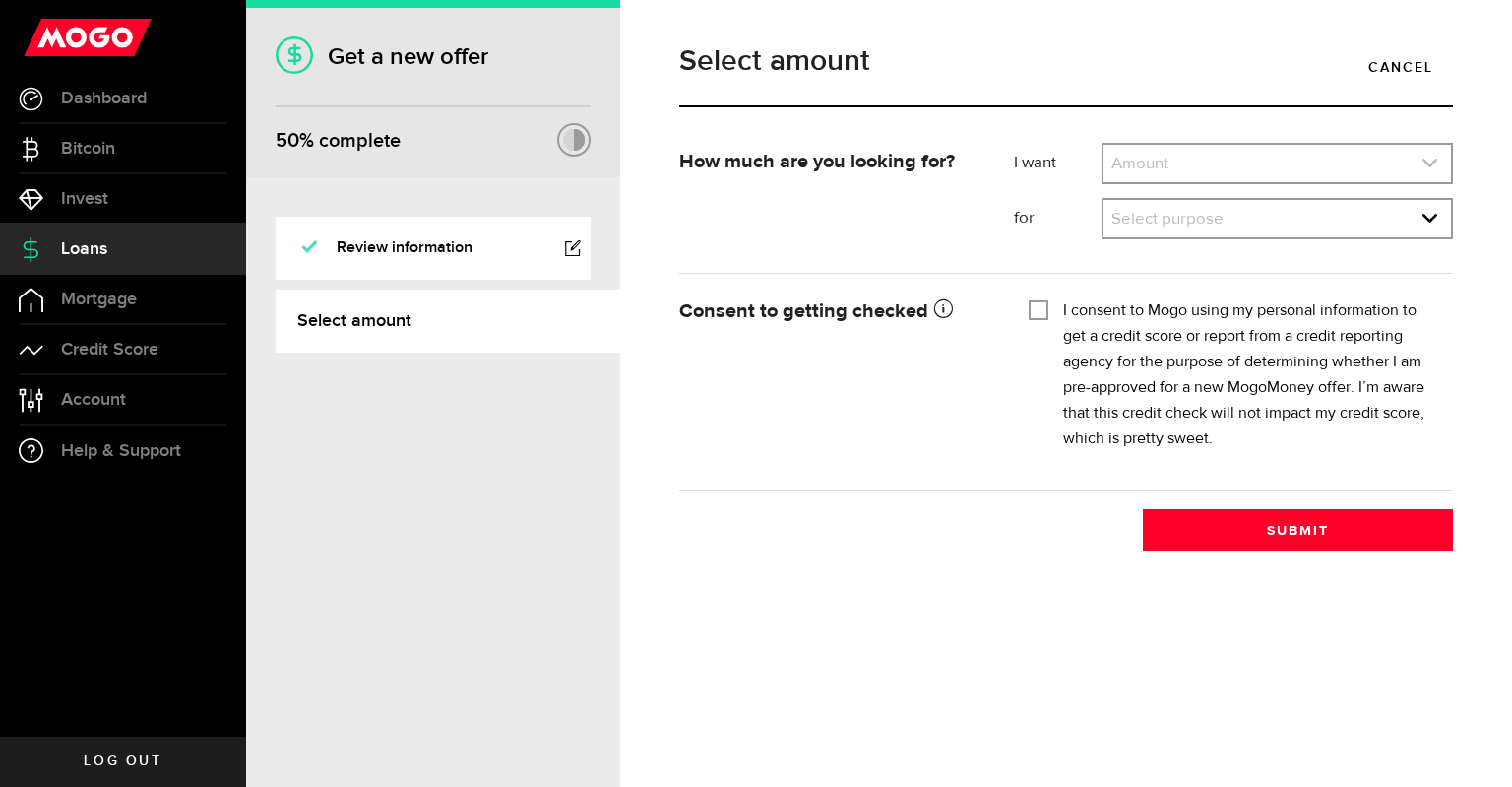 click at bounding box center (1277, 164) 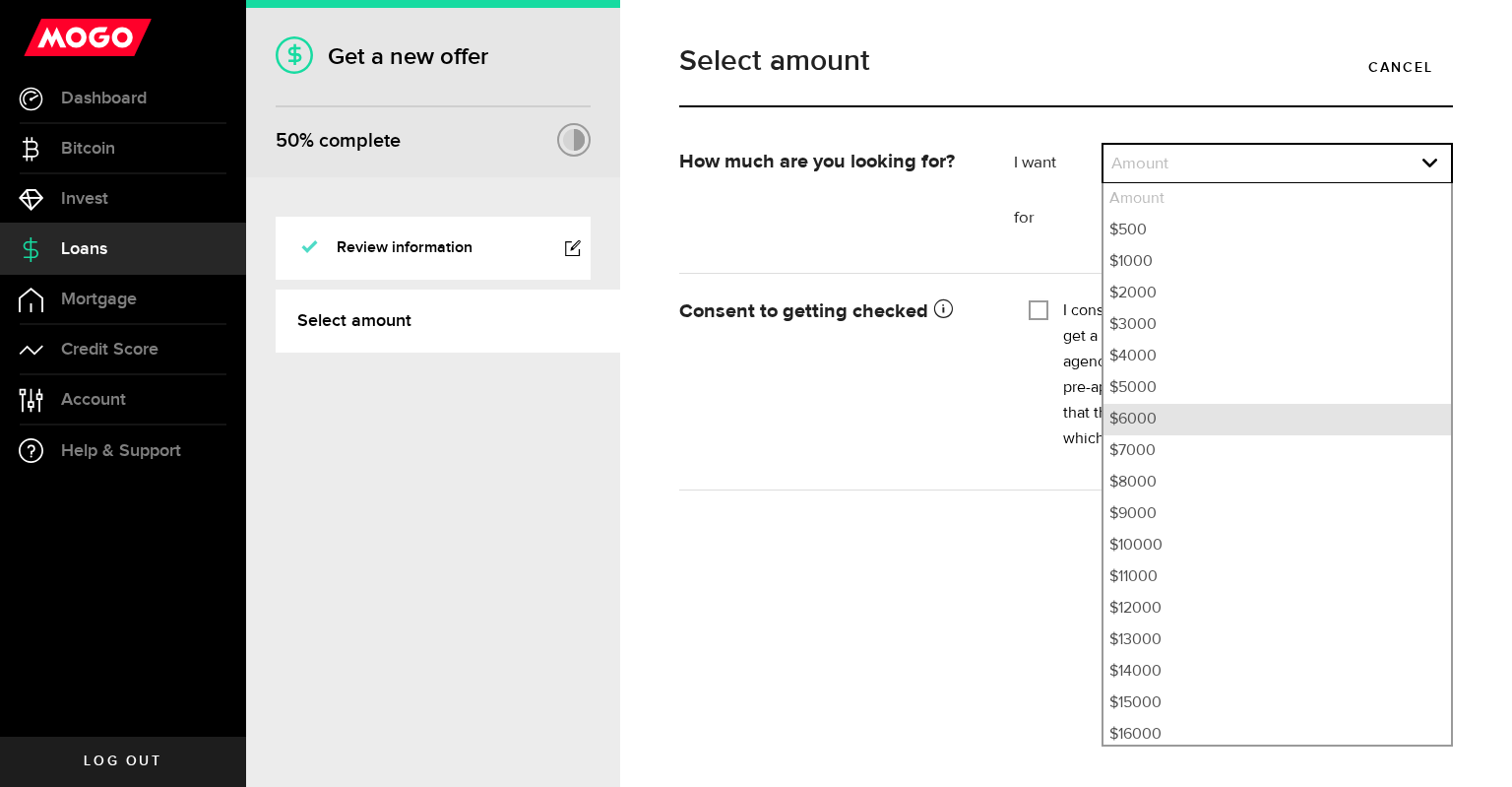 click on "$6000" at bounding box center (1277, 420) 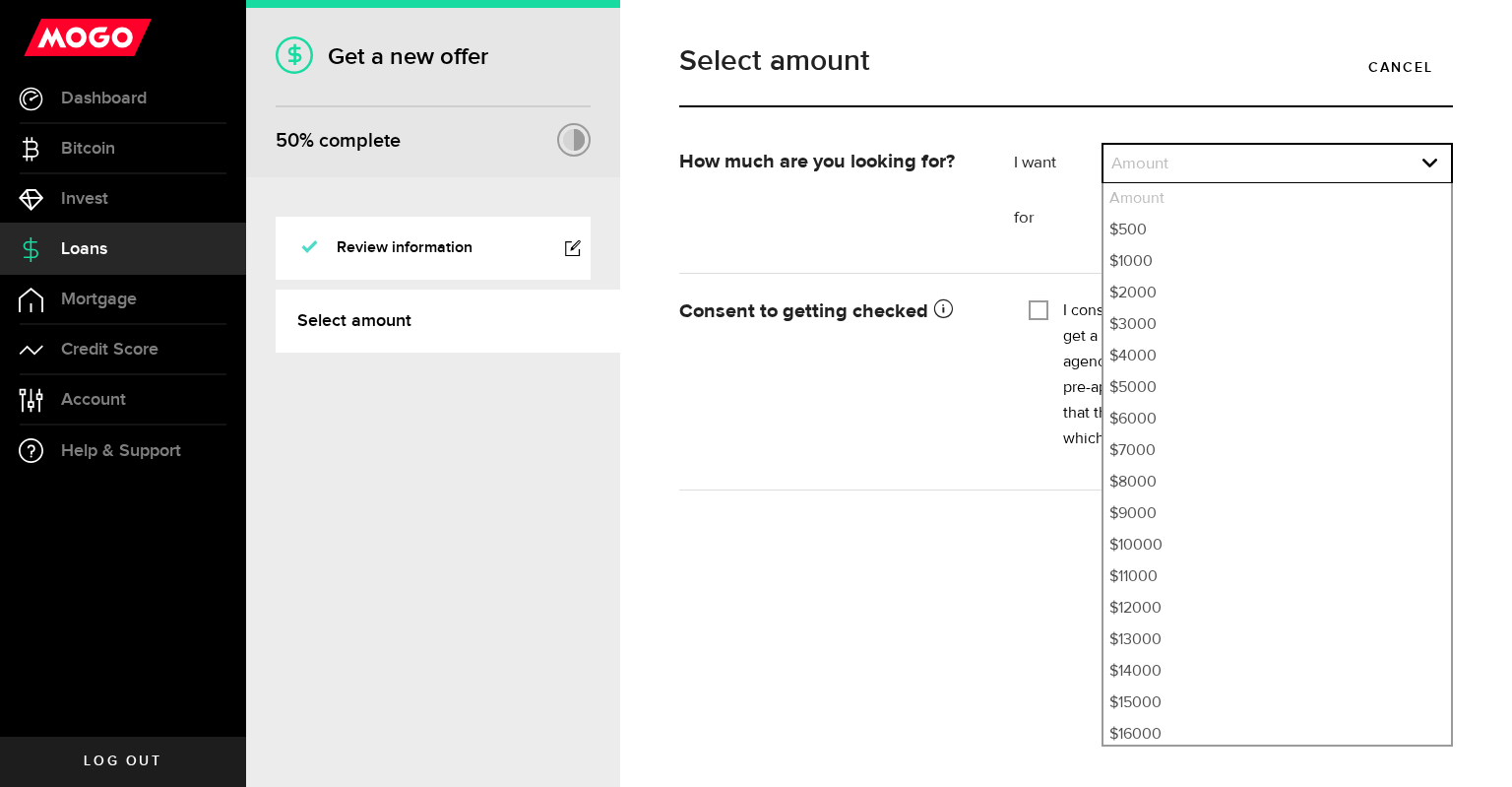 select on "6000" 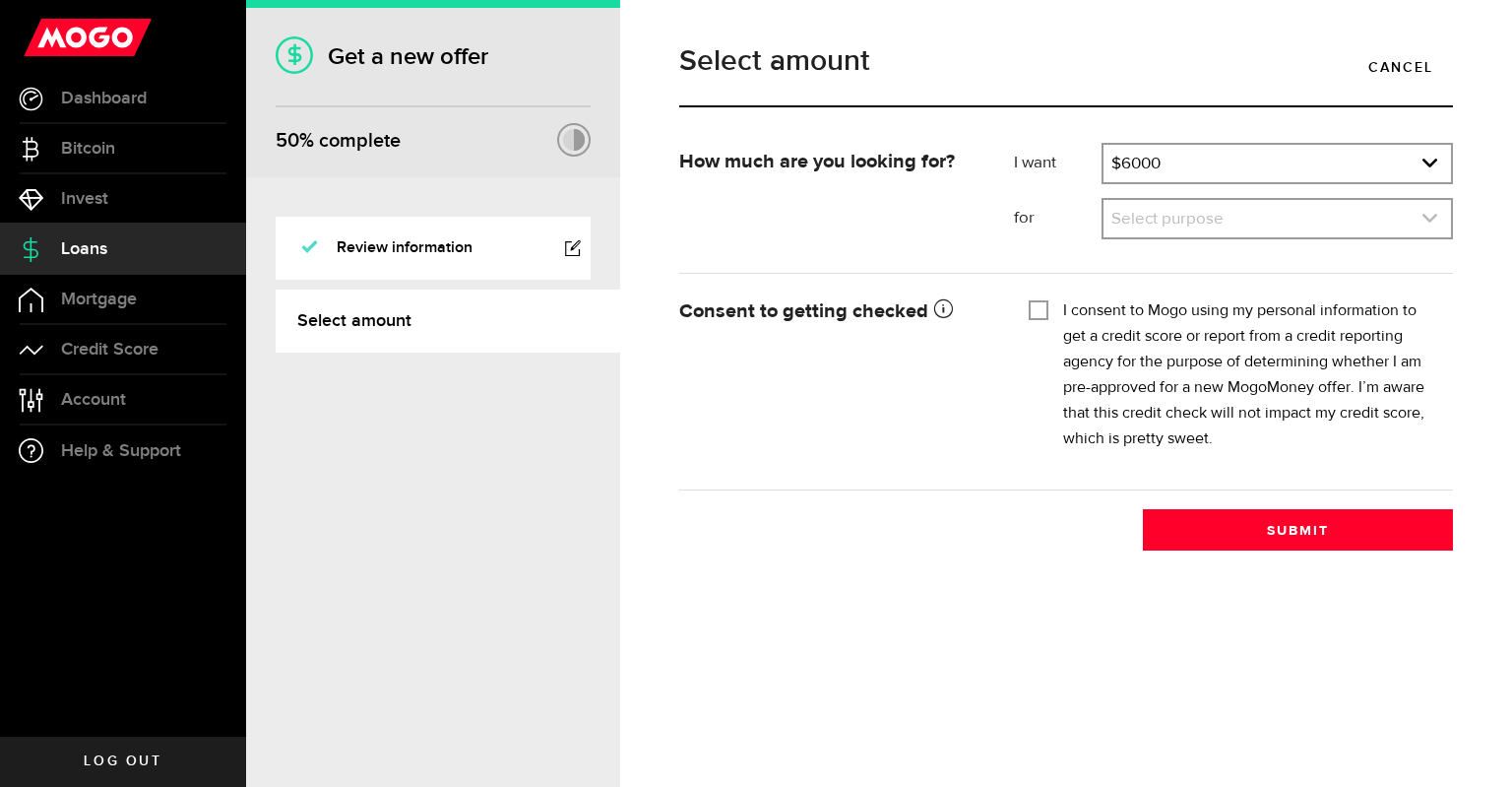 click at bounding box center [1277, 219] 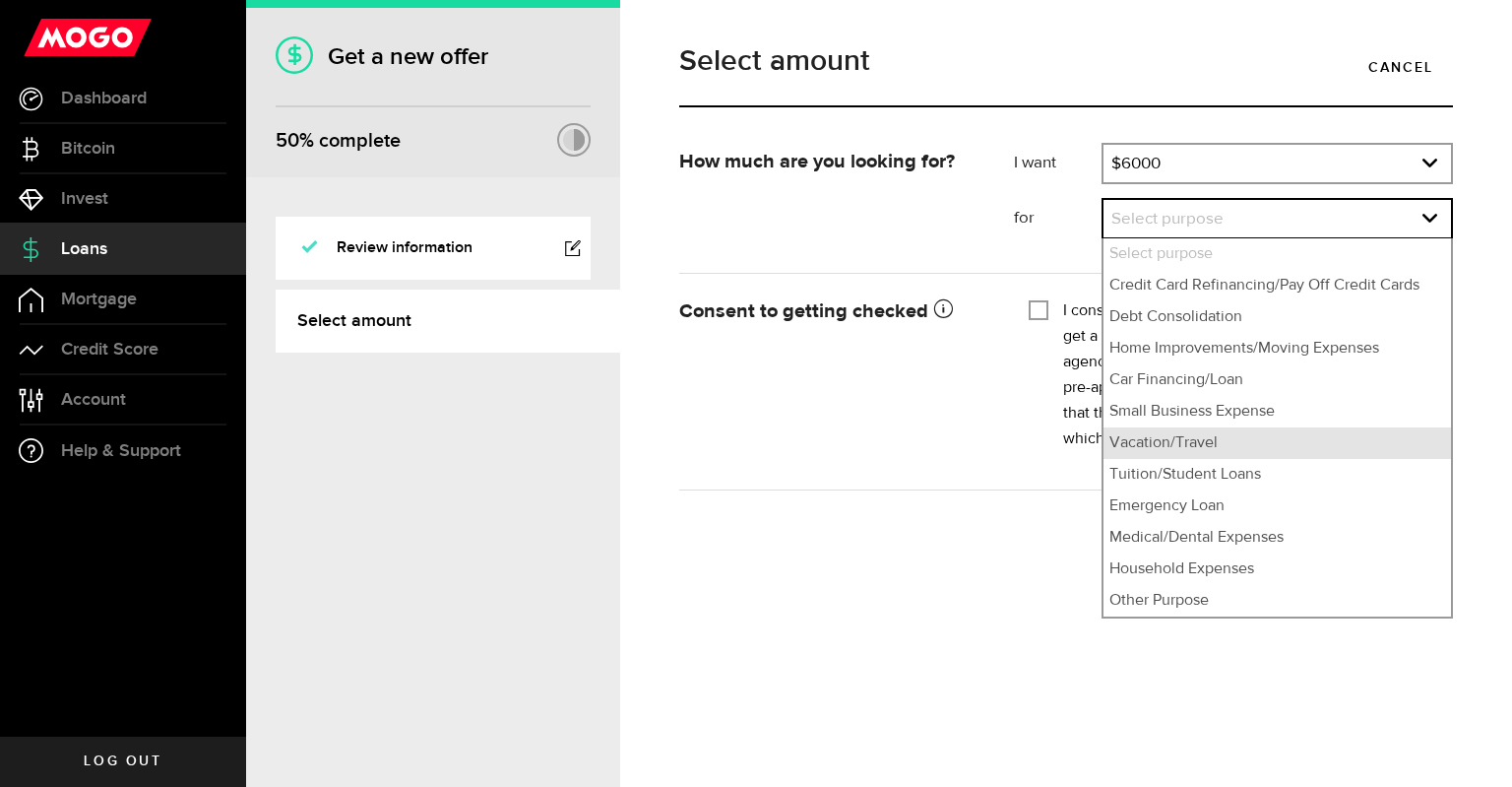 click on "Vacation/Travel" at bounding box center [1277, 443] 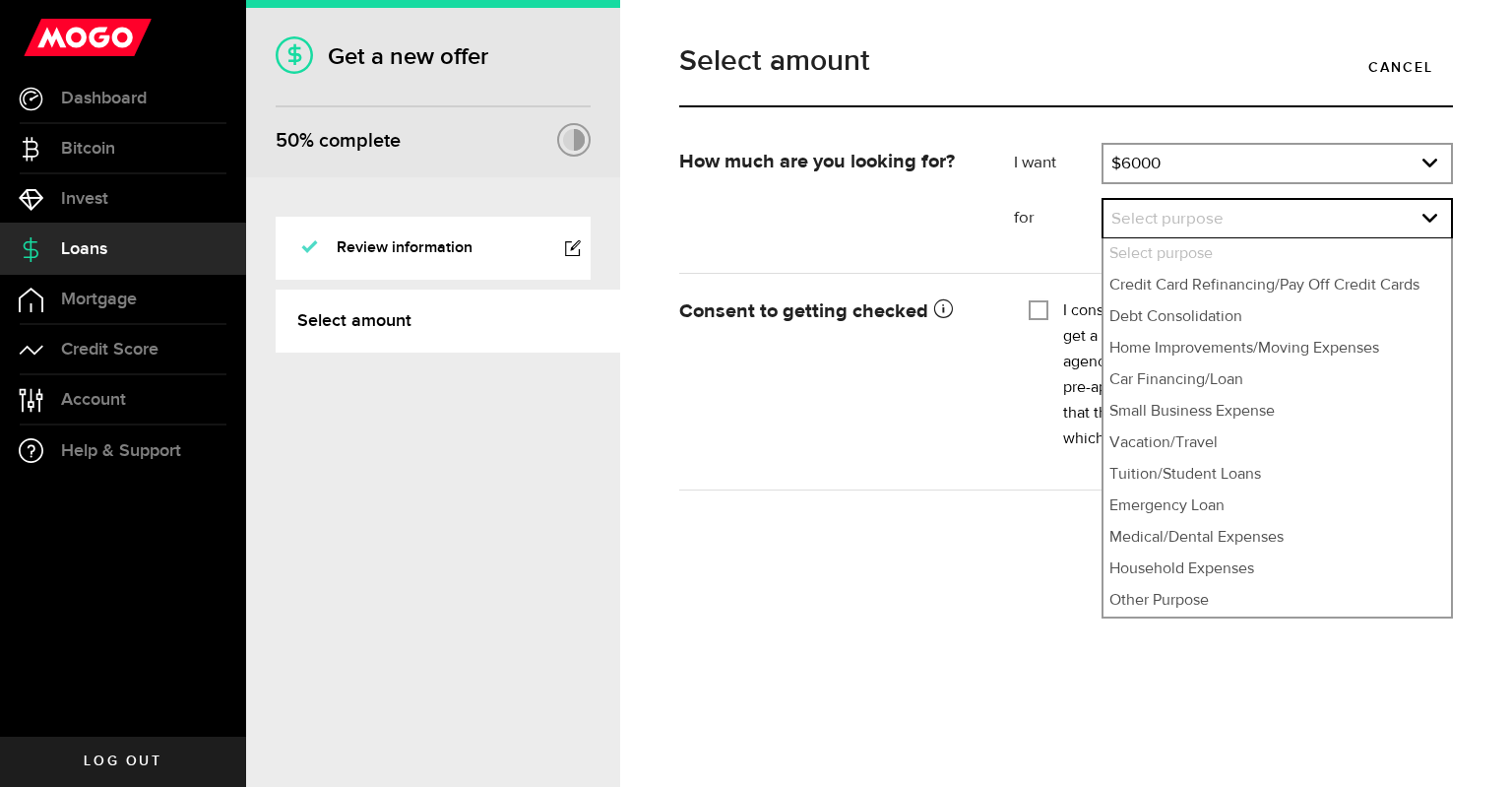 select on "Vacation/Travel" 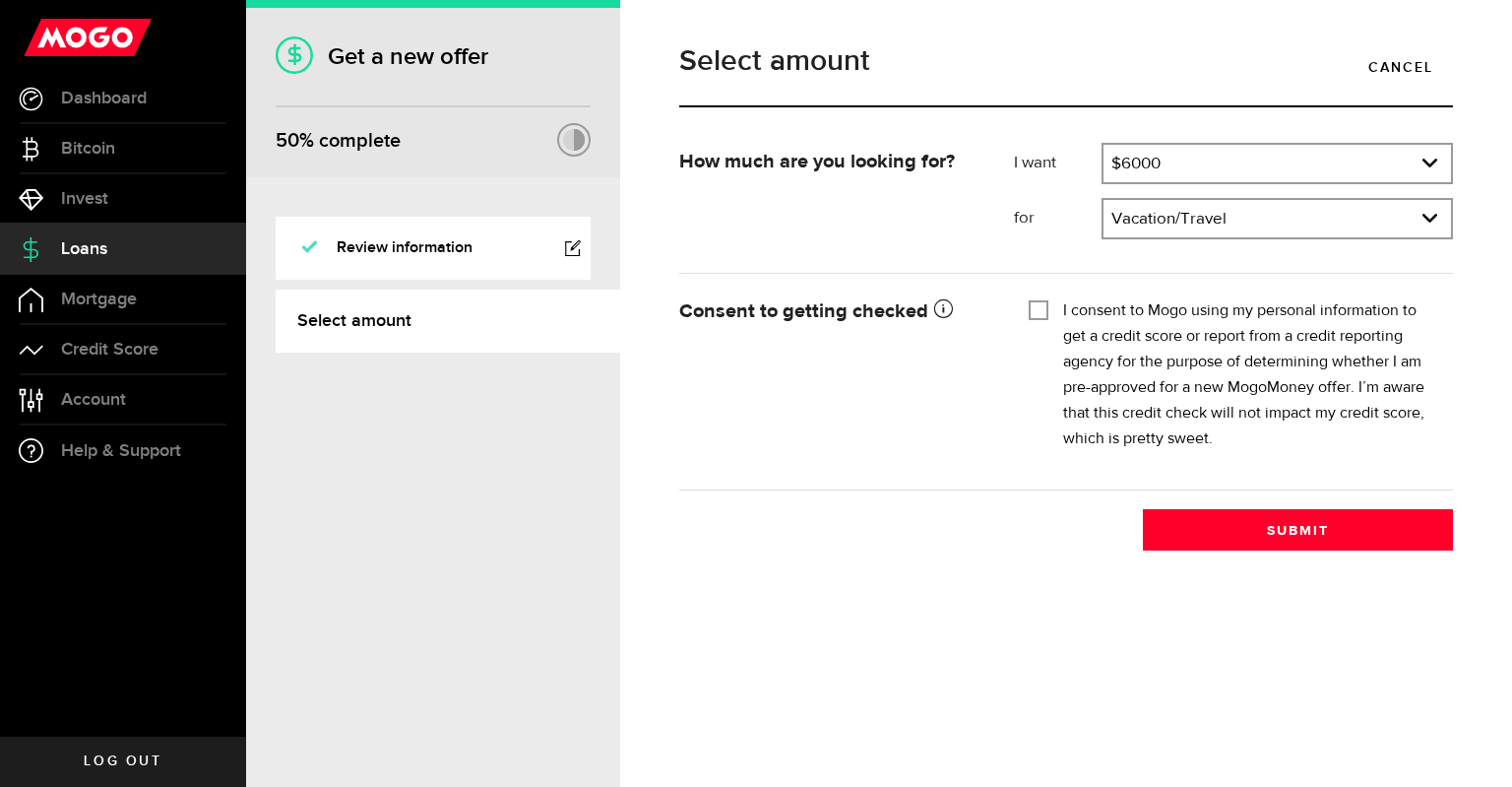 click on "I consent to Mogo using my personal information to get a credit score or report from a credit reporting agency for the purpose of determining whether I am pre-approved for a new MogoMoney offer. I’m aware that this credit check will not impact my credit score, which is pretty sweet." at bounding box center (1039, 308) 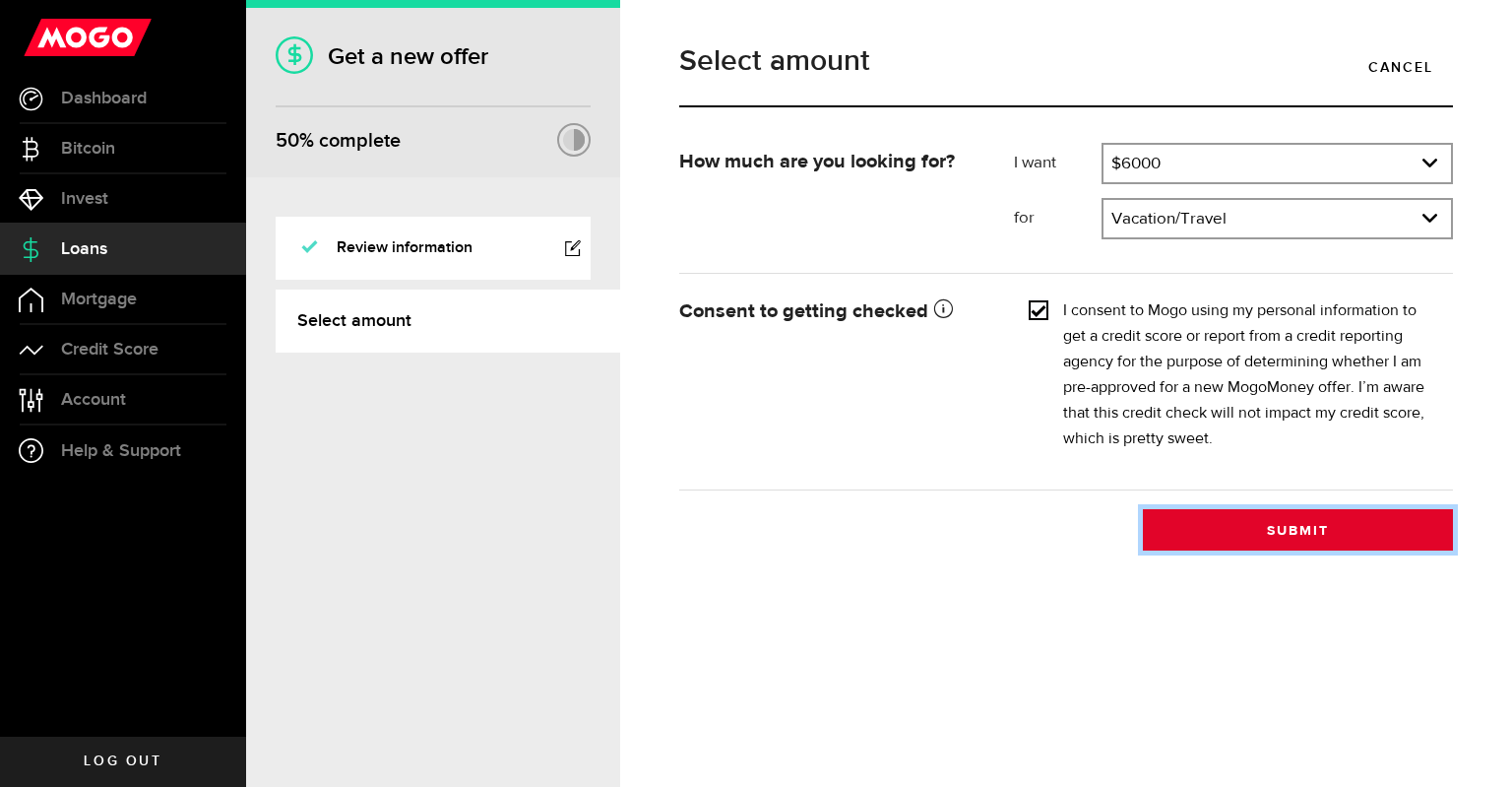 click on "Submit" at bounding box center (1297, 530) 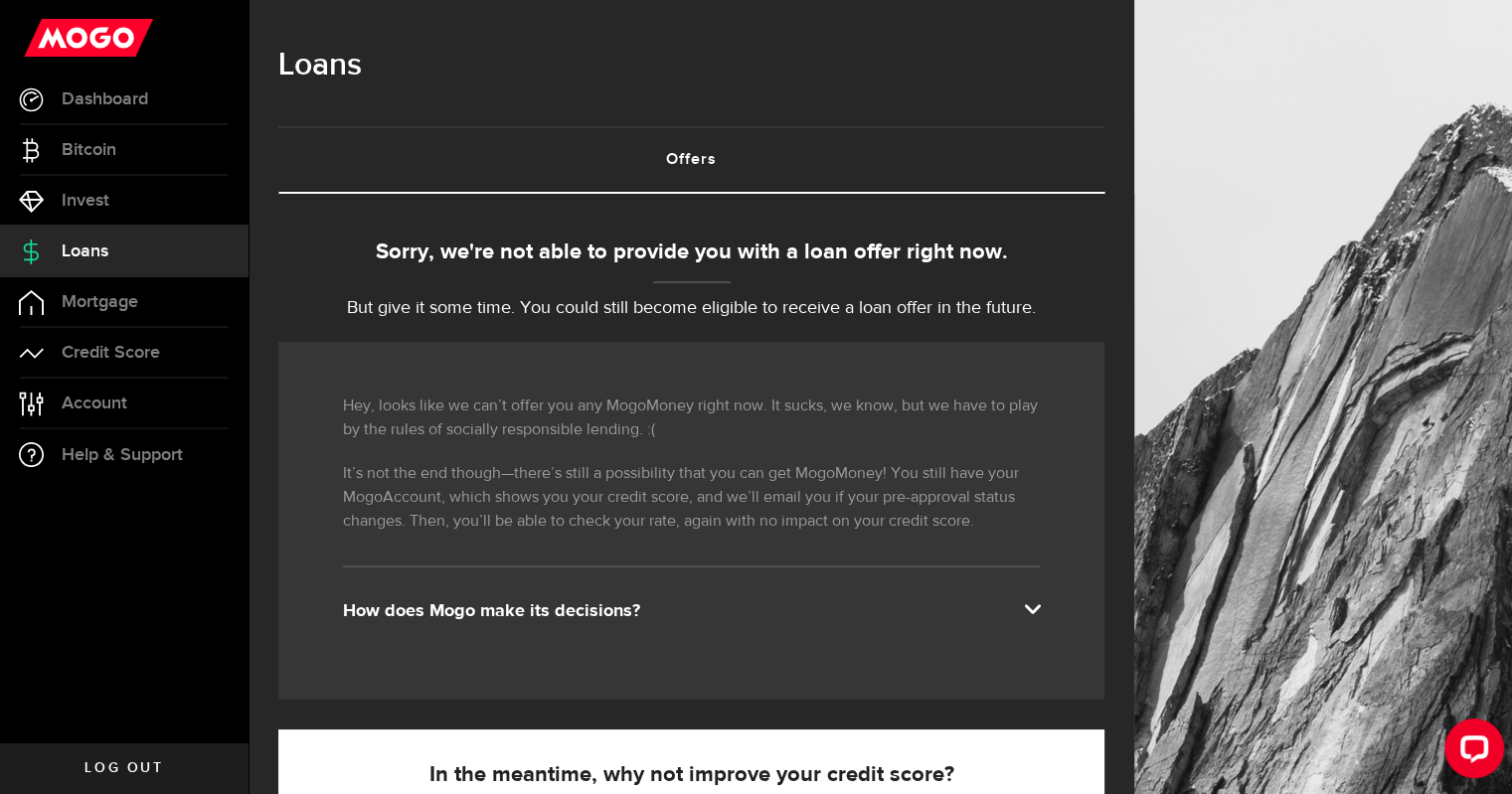 click on "How does Mogo make its decisions?" at bounding box center [691, 611] 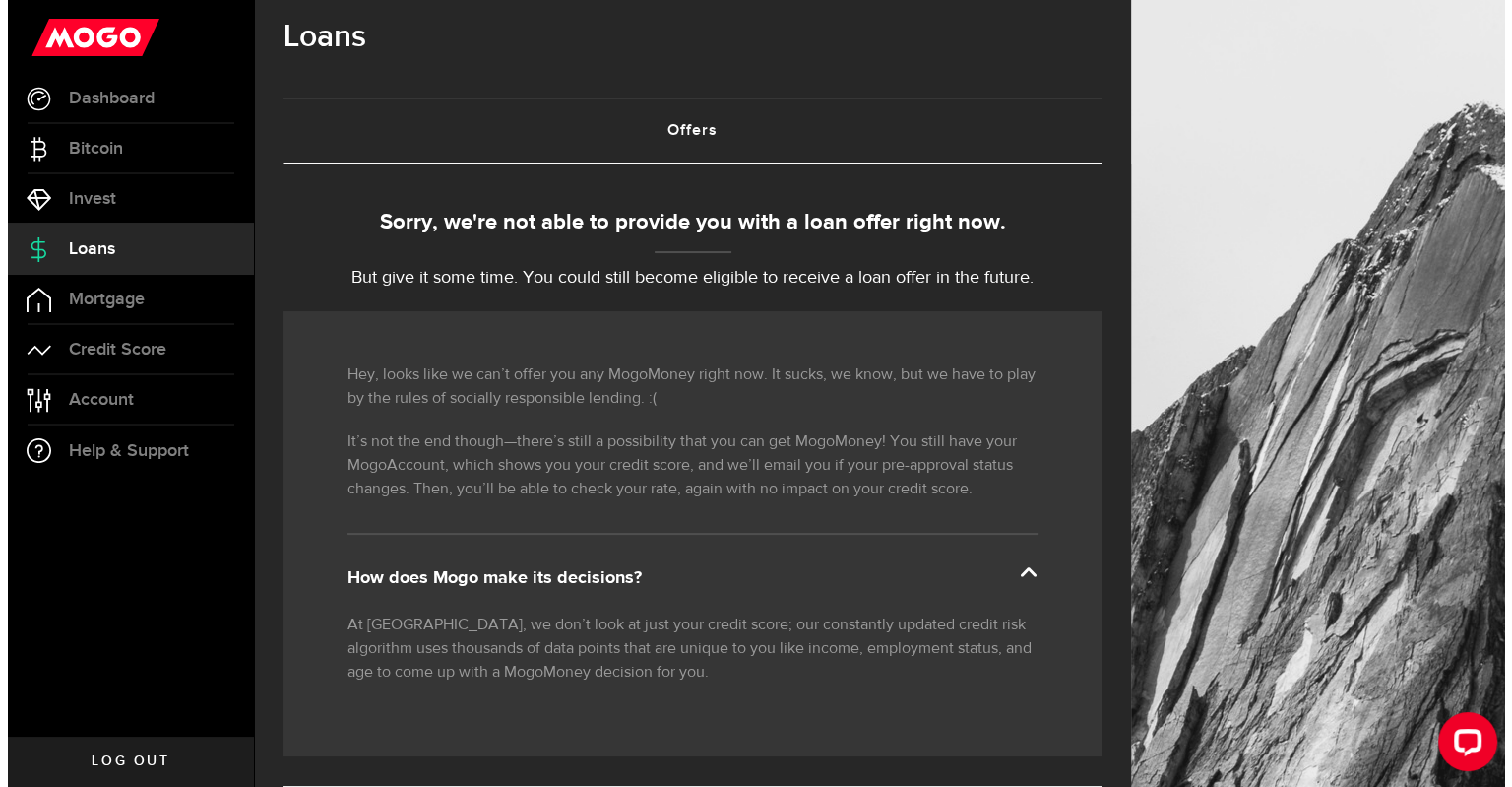 scroll, scrollTop: 0, scrollLeft: 0, axis: both 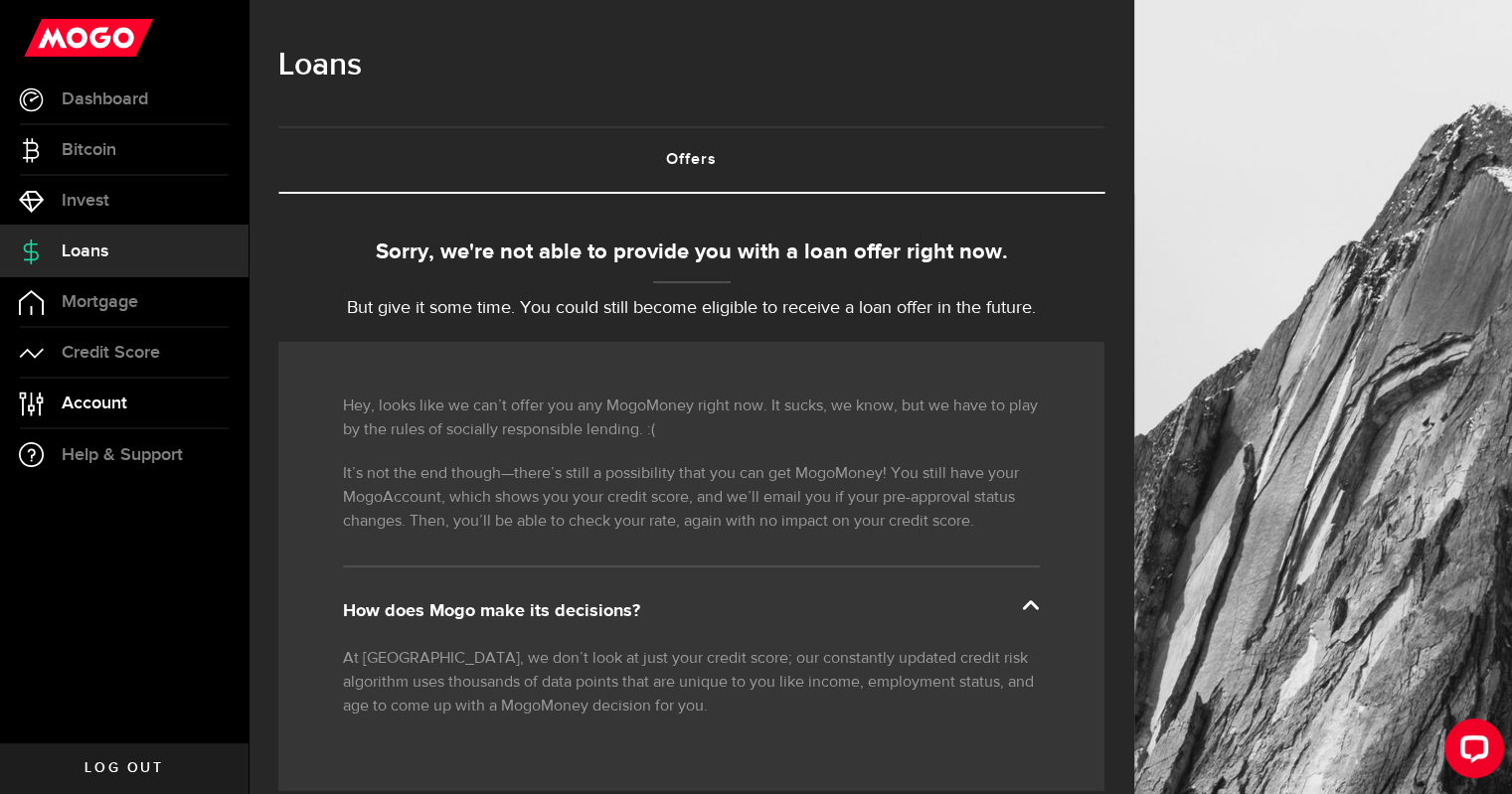 click on "Account" at bounding box center [94, 403] 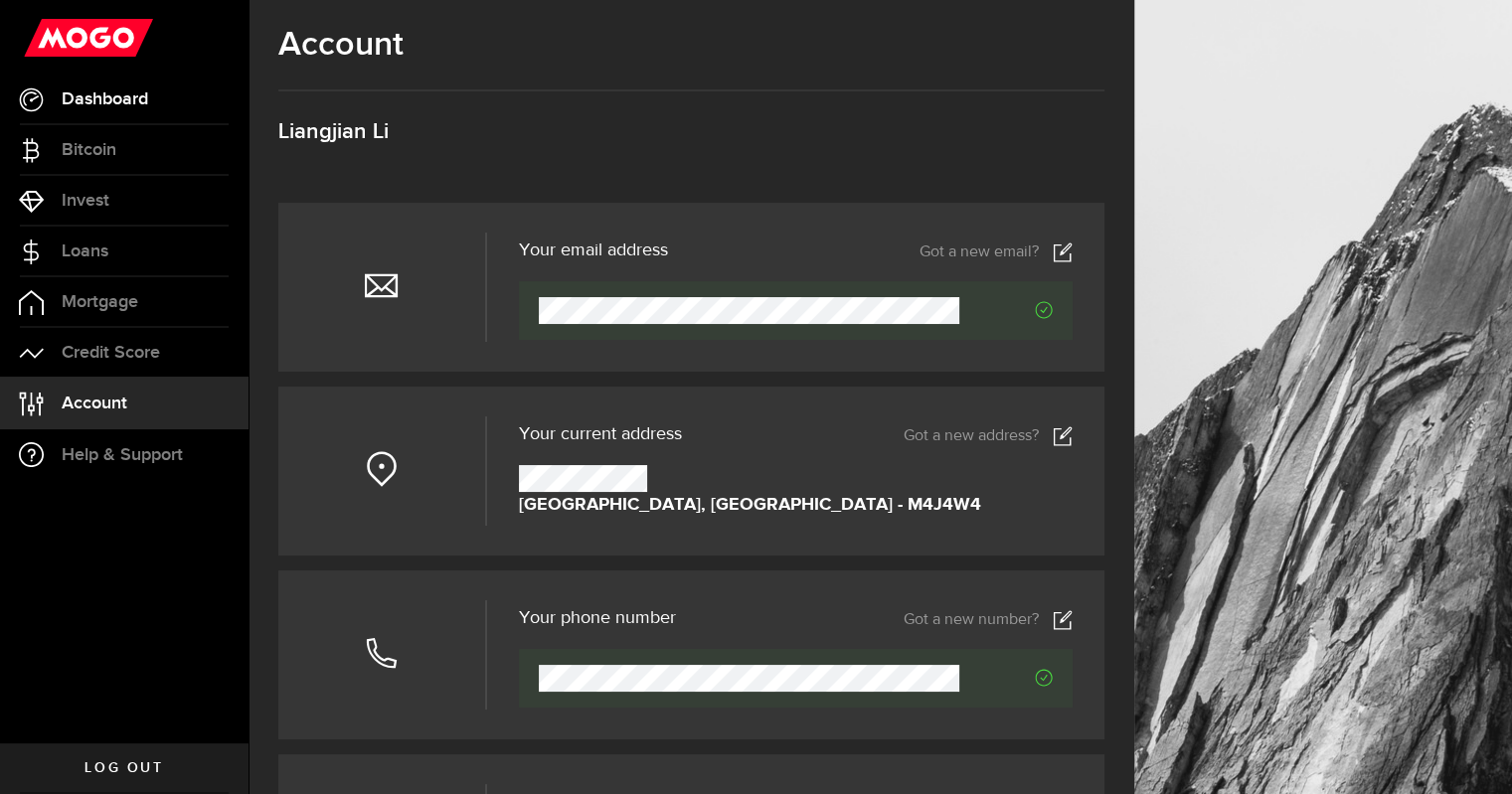 click on "Dashboard" at bounding box center [104, 99] 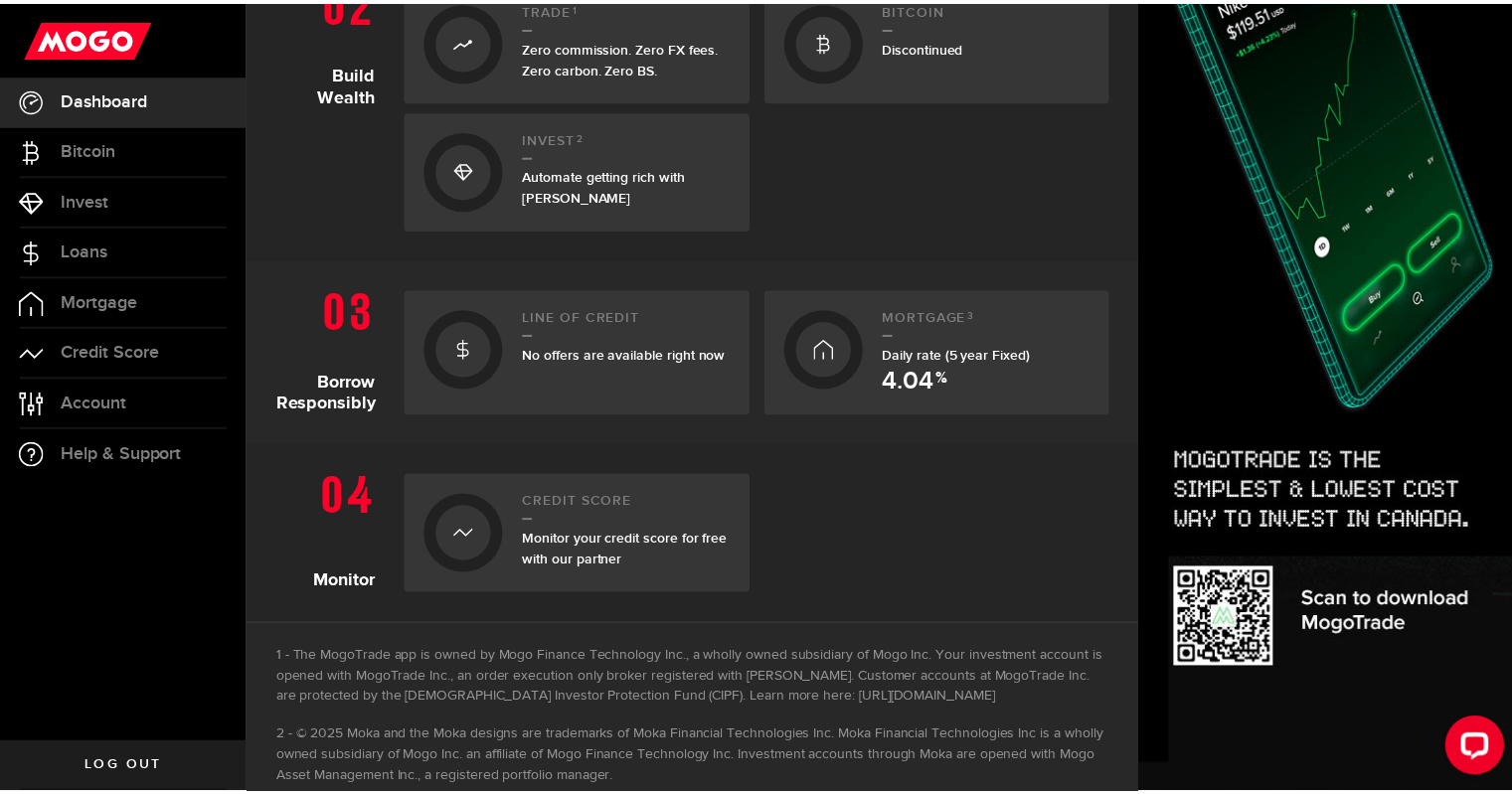 scroll, scrollTop: 696, scrollLeft: 0, axis: vertical 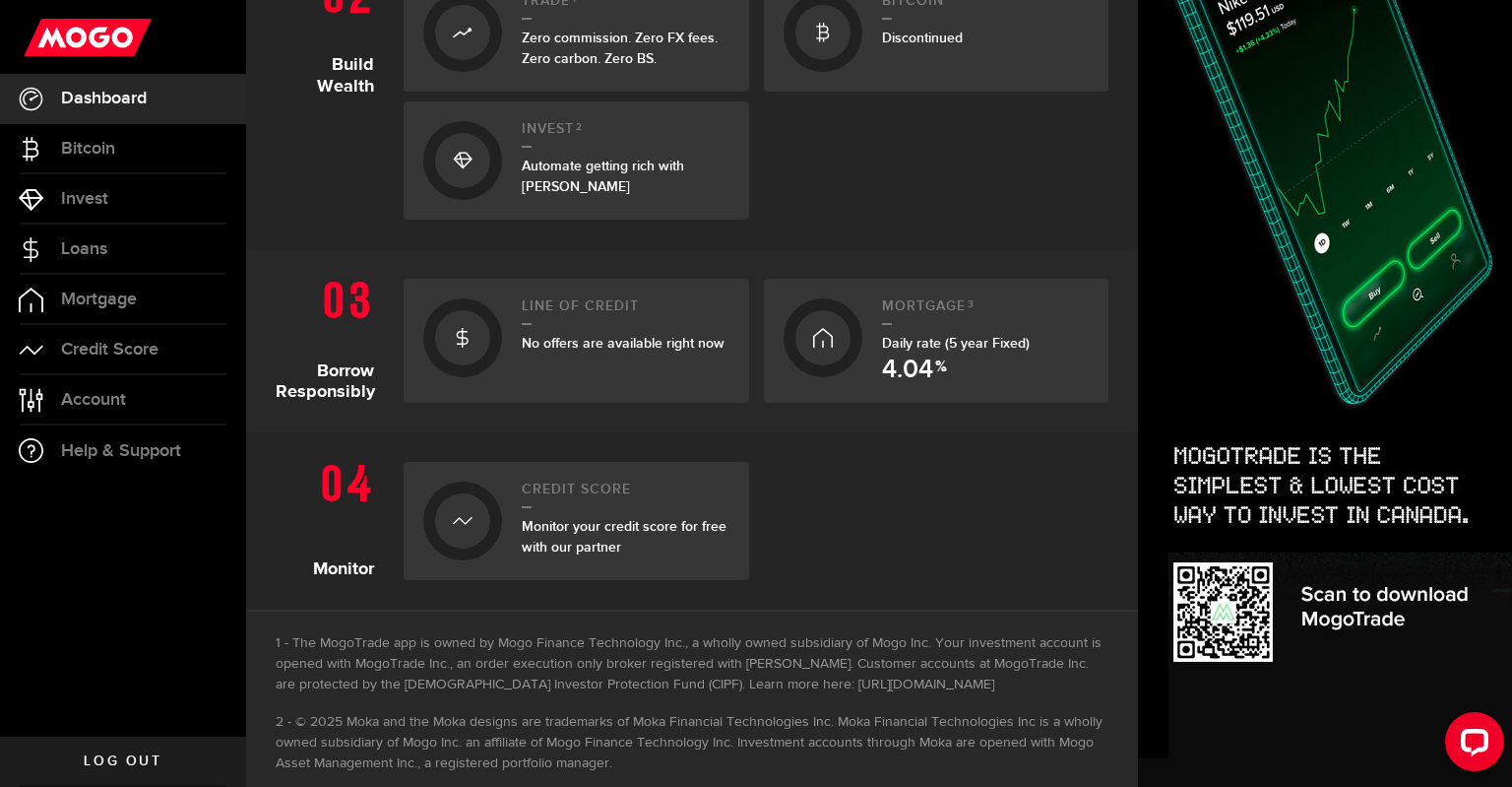 click on "Monitor your credit score for free with our partner" at bounding box center (624, 537) 